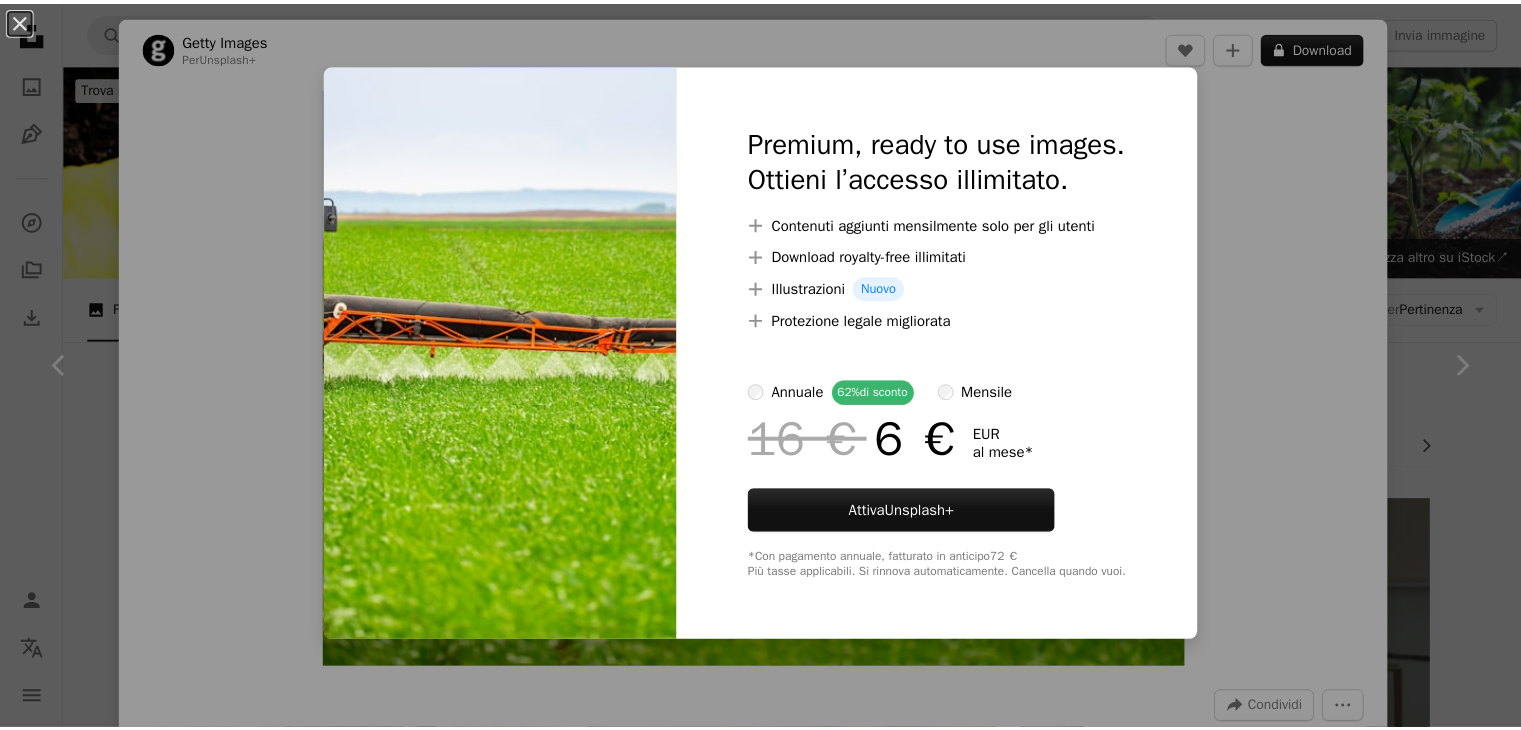 scroll, scrollTop: 22129, scrollLeft: 0, axis: vertical 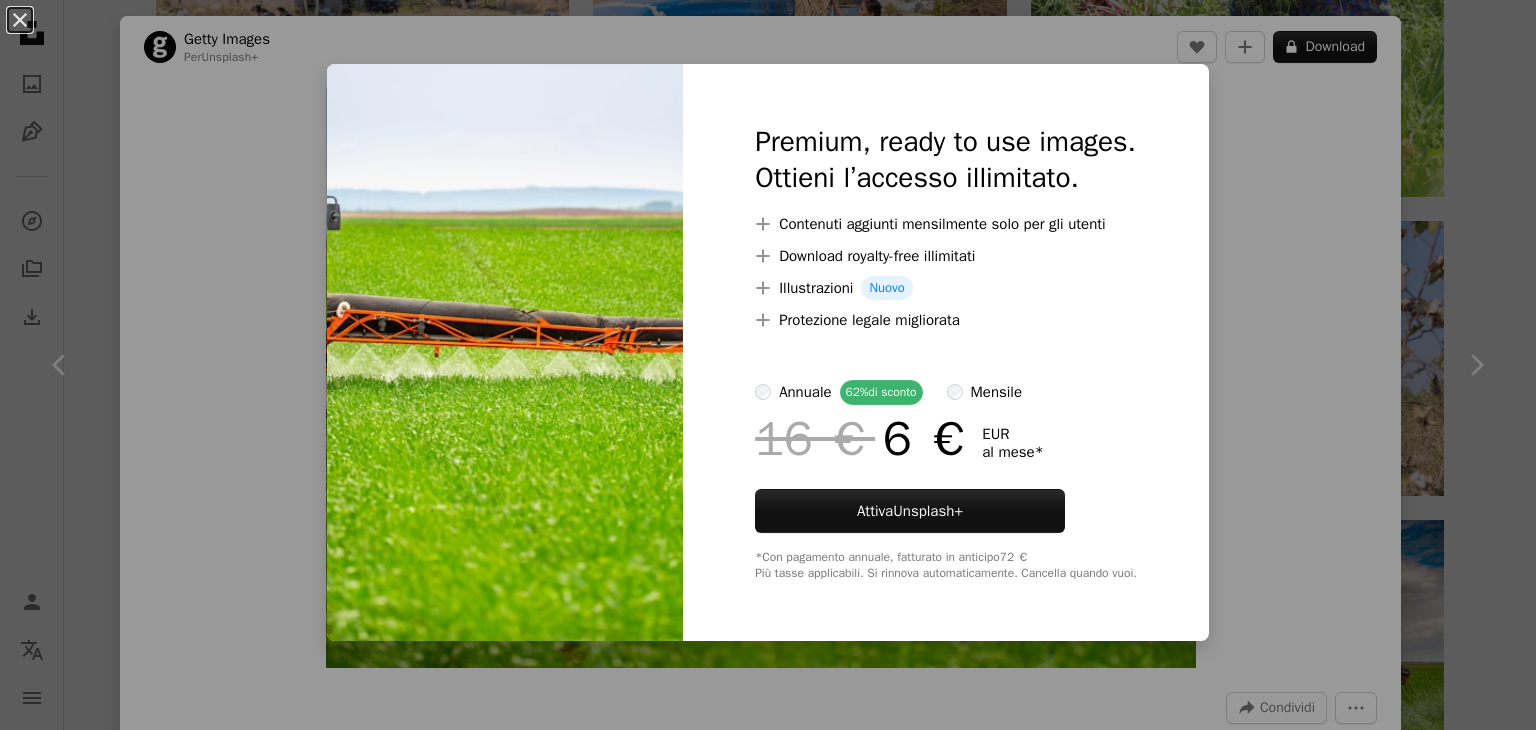 click on "An X shape Premium, ready to use images. Ottieni l’accesso illimitato. A plus sign Contenuti aggiunti mensilmente solo per gli utenti A plus sign Download royalty-free illimitati A plus sign Illustrazioni  Nuovo A plus sign Protezione legale migliorata annuale 62%  di sconto mensile 16 €   6 € EUR al mese * Attiva  Unsplash+ *Con pagamento annuale, fatturato in anticipo  72 € Più tasse applicabili. Si rinnova automaticamente. Cancella quando vuoi." at bounding box center (768, 365) 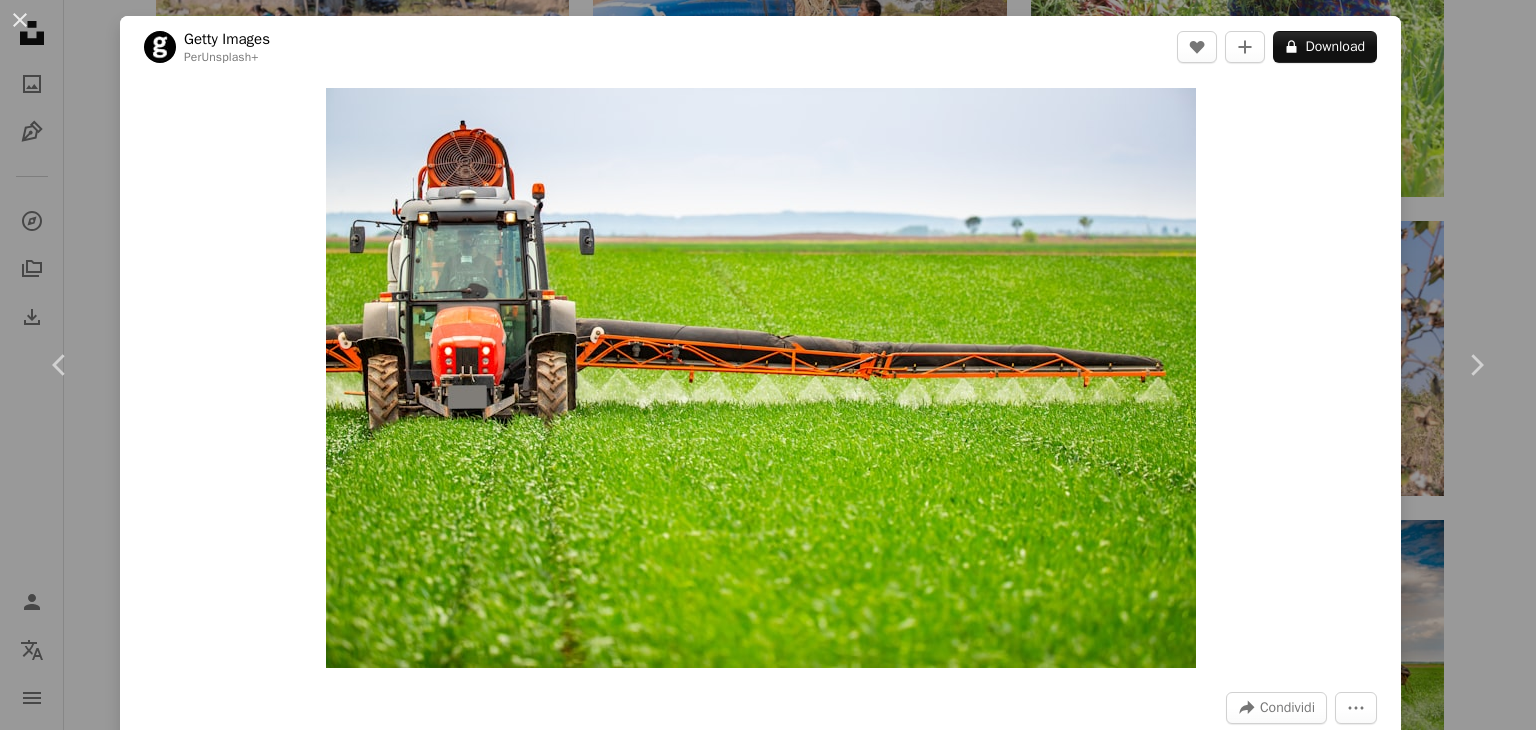 click on "An X shape Chevron left Chevron right Getty Images Per  Unsplash+ A heart A plus sign A lock Download Zoom in A forward-right arrow Condividi More Actions Calendar outlined Pubblicato il  27 settembre 2022 Safety Con licenza  Unsplash+ terra pianta erba fattoria agricoltura agricoltore orizzontale organico chimico giorno fertilizzante attrezzatura spruzzare immagine a colori macchine agricole spruzzatura erbicida Foto stock gratis In questa serie Plus sign for Unsplash+ Plus sign for Unsplash+ Immagini correlate Plus sign for Unsplash+ A heart A plus sign Getty Images Per  Unsplash+ A lock Download Plus sign for Unsplash+ A heart A plus sign Getty Images Per  Unsplash+ A lock Download Plus sign for Unsplash+ A heart A plus sign Getty Images Per  Unsplash+ A lock Download Plus sign for Unsplash+ A heart A plus sign Getty Images Per  Unsplash+ A lock Download Plus sign for Unsplash+ A heart A plus sign Getty Images Per  Per" at bounding box center [768, 365] 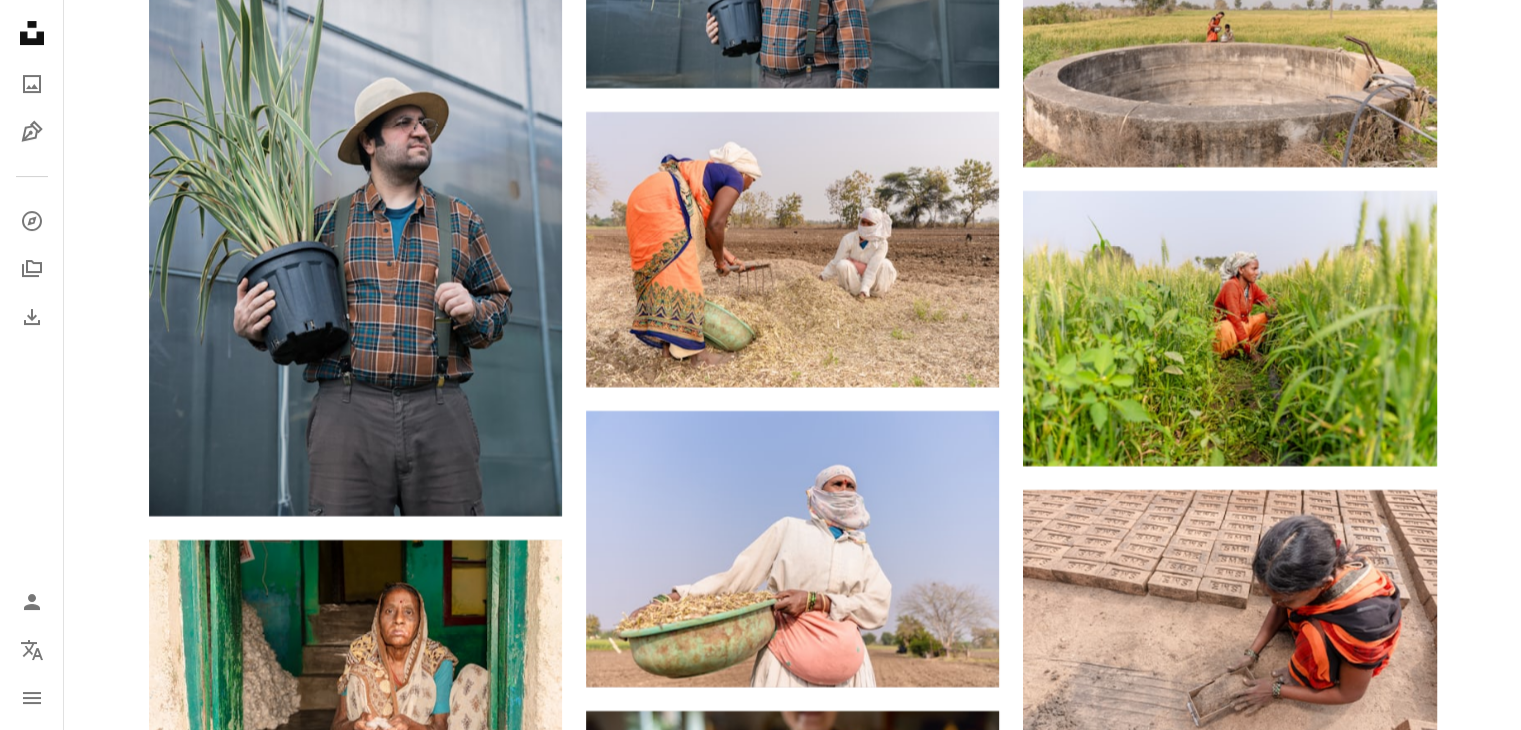 scroll, scrollTop: 23388, scrollLeft: 0, axis: vertical 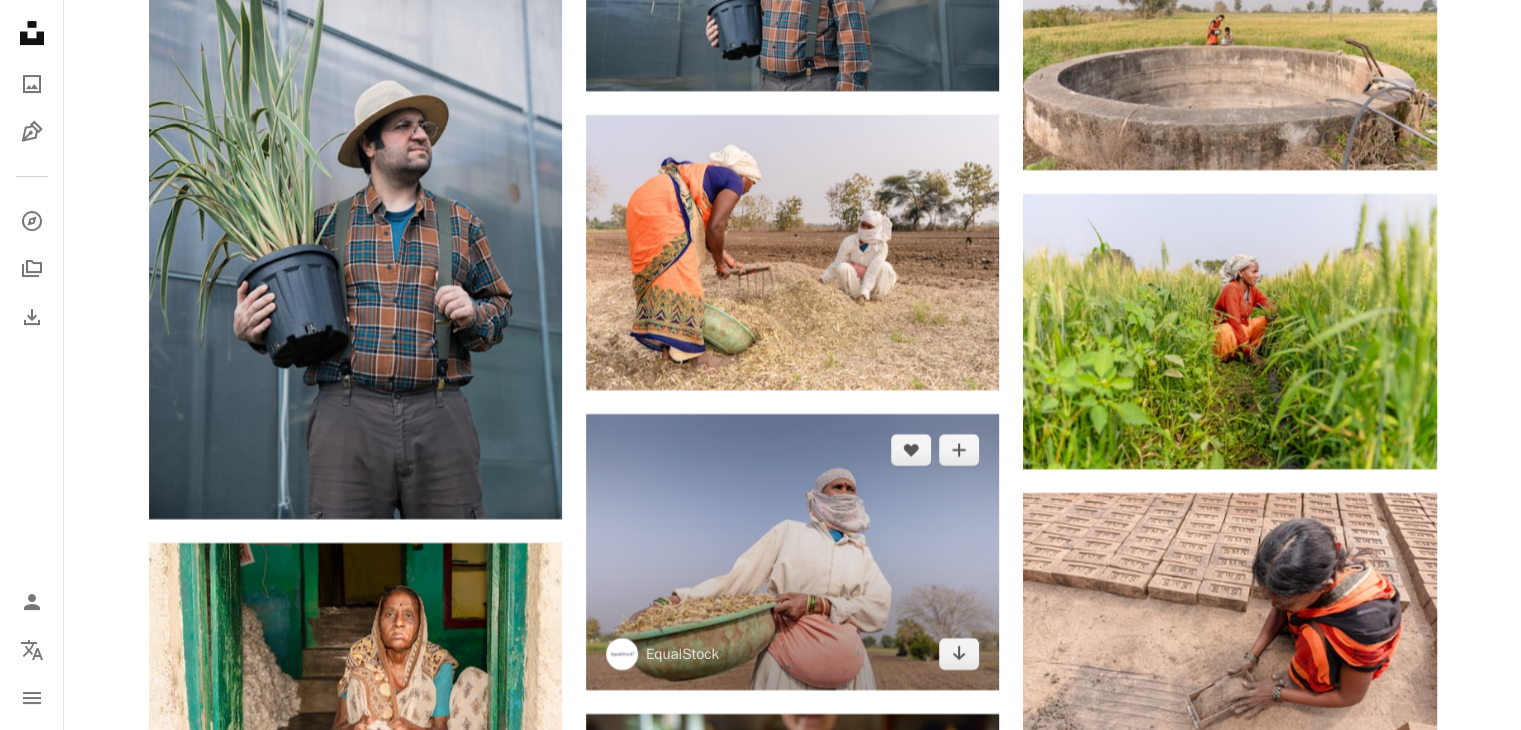 click at bounding box center [792, 551] 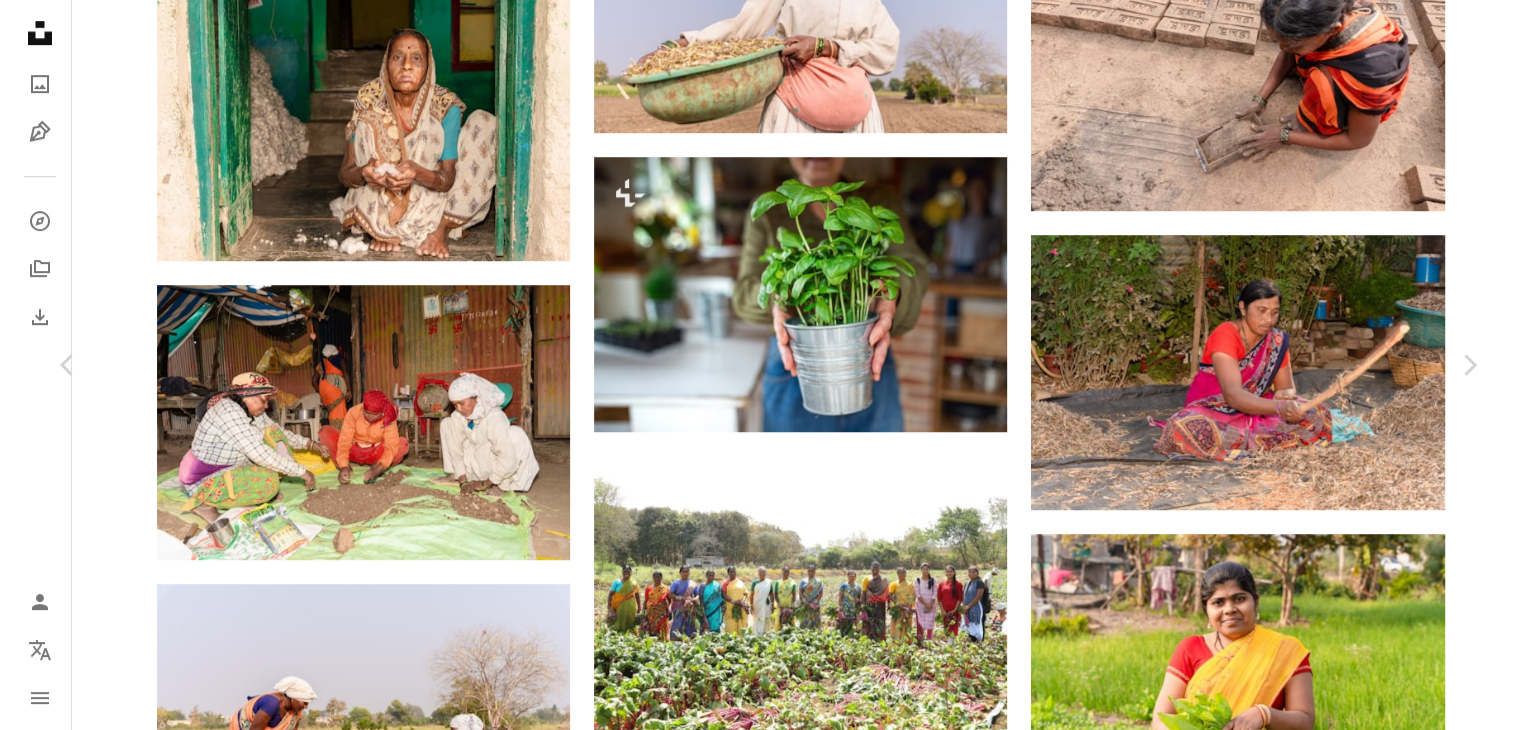 scroll, scrollTop: 24241, scrollLeft: 0, axis: vertical 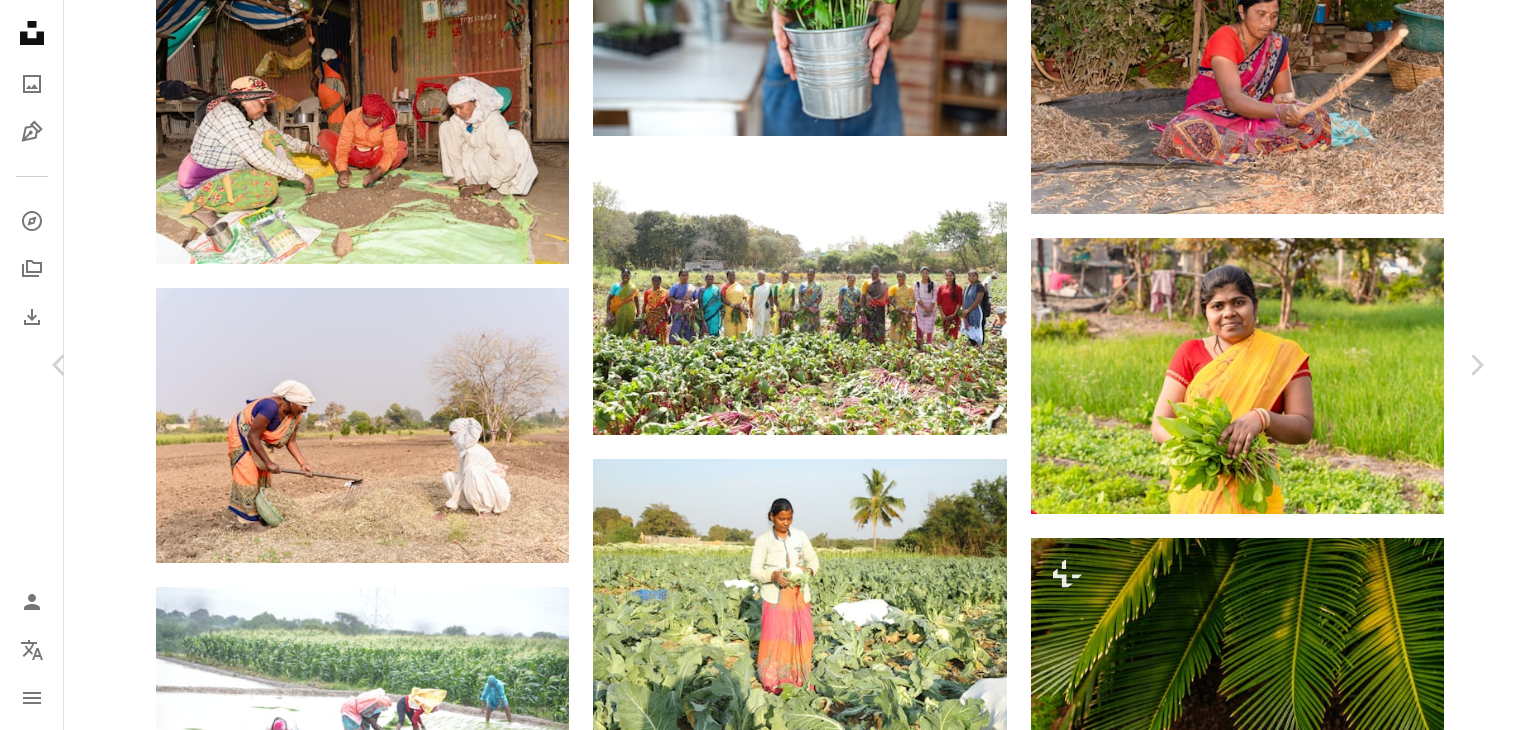 click on "An X shape Chevron left Chevron right EqualStock equalstock A heart A plus sign Scarica gratuitamente Chevron down Zoom in Visualizzazioni 8.564 Download 16 A forward-right arrow Condividi Info icon Info More Actions Calendar outlined Pubblicato il  29 febbraio 2024 Safety Può essere utilizzato gratuitamente ai sensi della  Licenza Unsplash fiore estate verde giardino agricoltura campo campagna suolo trattore flora rurale fertilizzante irrigazione bestiame pascolo falce cibo donna Umano femmina Immagini gratuite Sfoglia immagini premium correlate su iStock  |  Risparmia il 20% con il codice UNSPLASH20 Visualizza altro su iStock  ↗ Immagini correlate A heart A plus sign EqualStock Arrow pointing down Plus sign for Unsplash+ A heart A plus sign Getty Images Per  Unsplash+ A lock Download A heart A plus sign Gowtham AGM Disponibile per il servizio A checkmark inside of a circle Arrow pointing down Plus sign for Unsplash+ A heart A plus sign Getty Images Per  Unsplash+ A lock Download A heart A plus sign Per" at bounding box center [768, 4952] 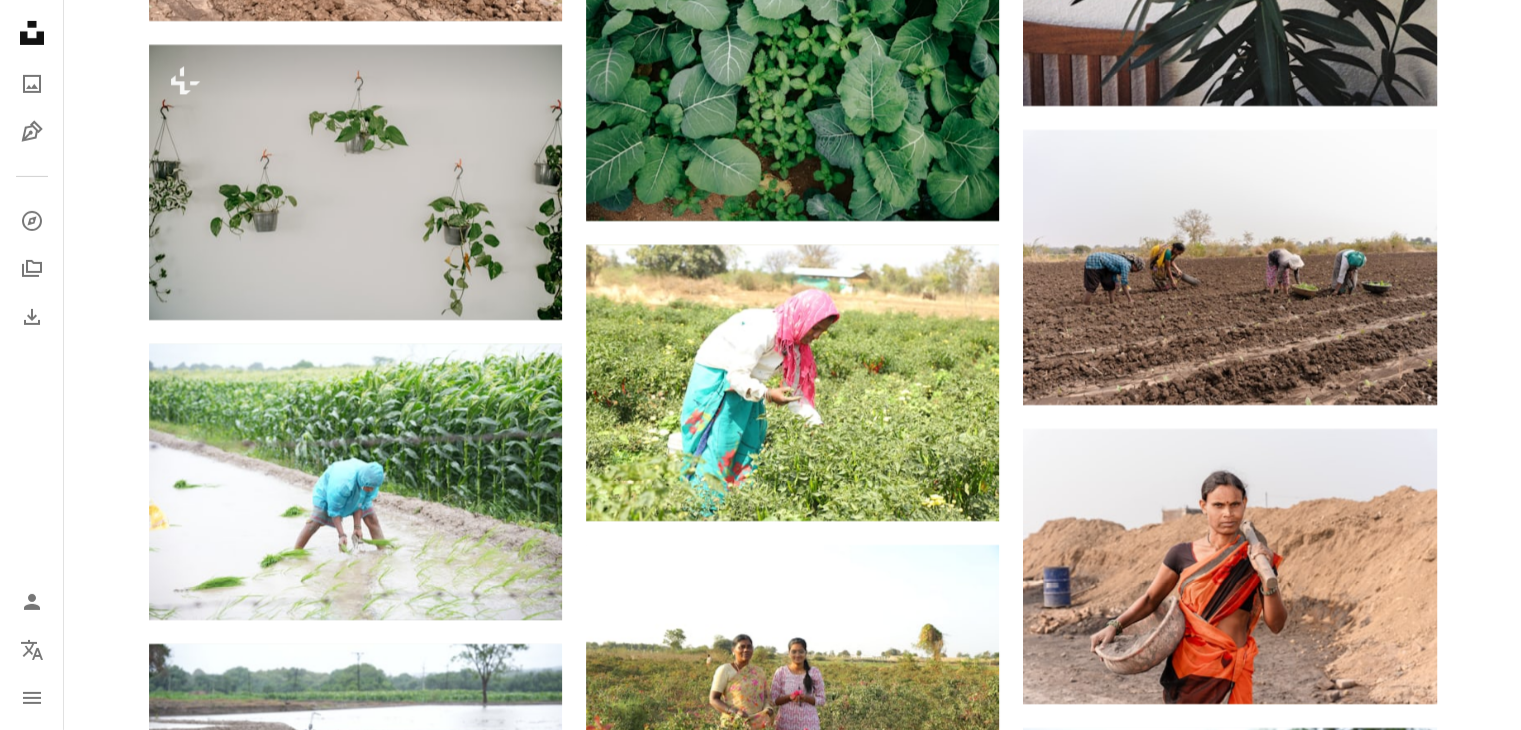 scroll, scrollTop: 29269, scrollLeft: 0, axis: vertical 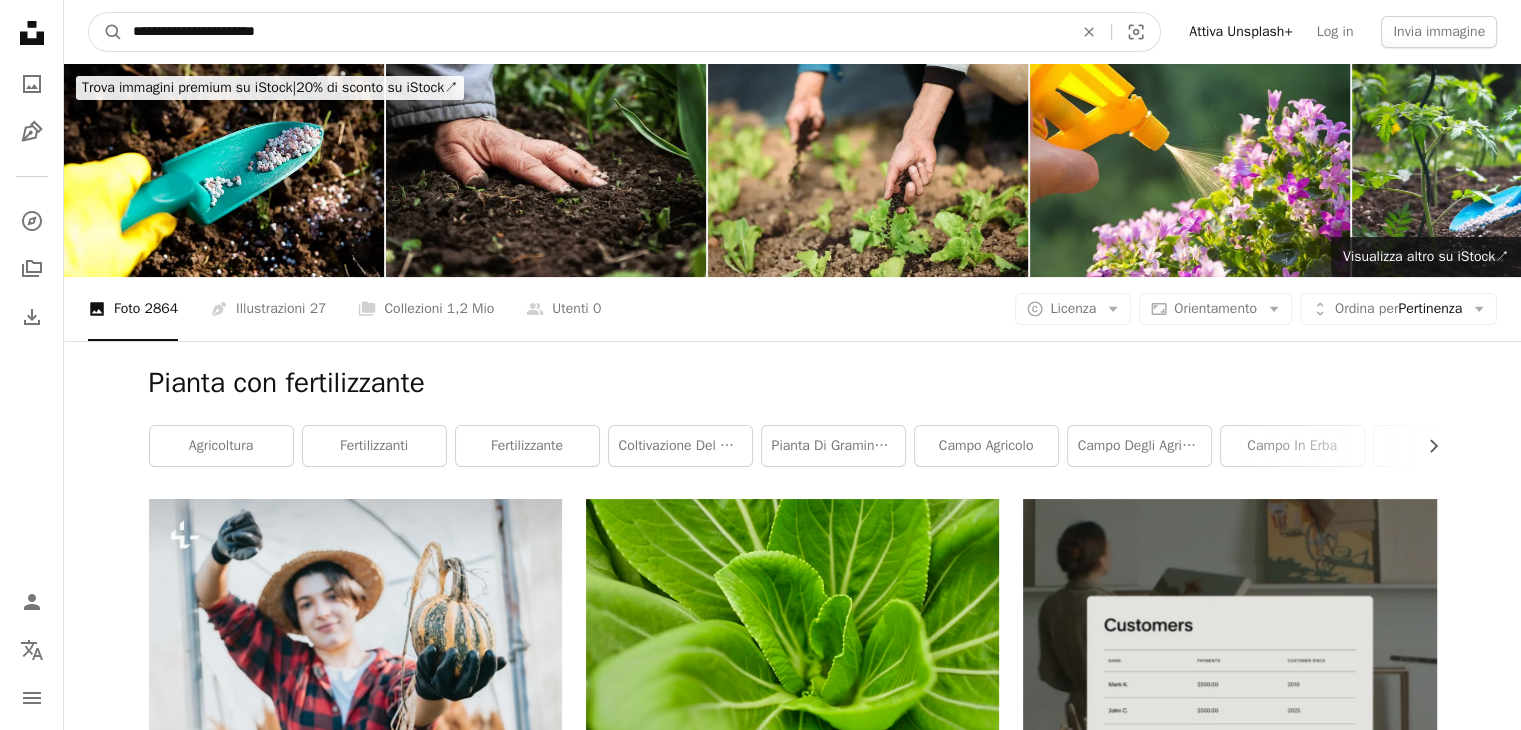 click on "**********" at bounding box center [595, 32] 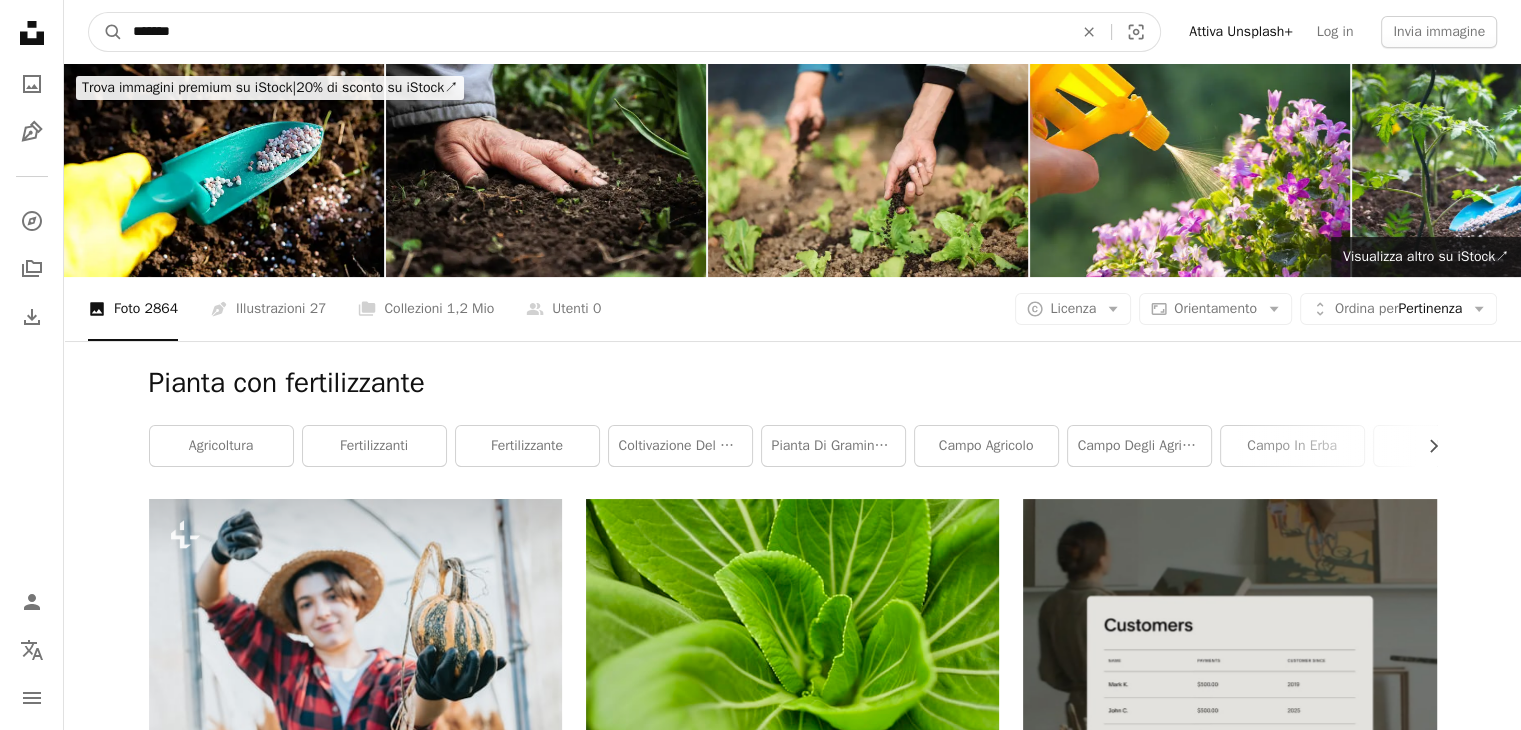type on "******" 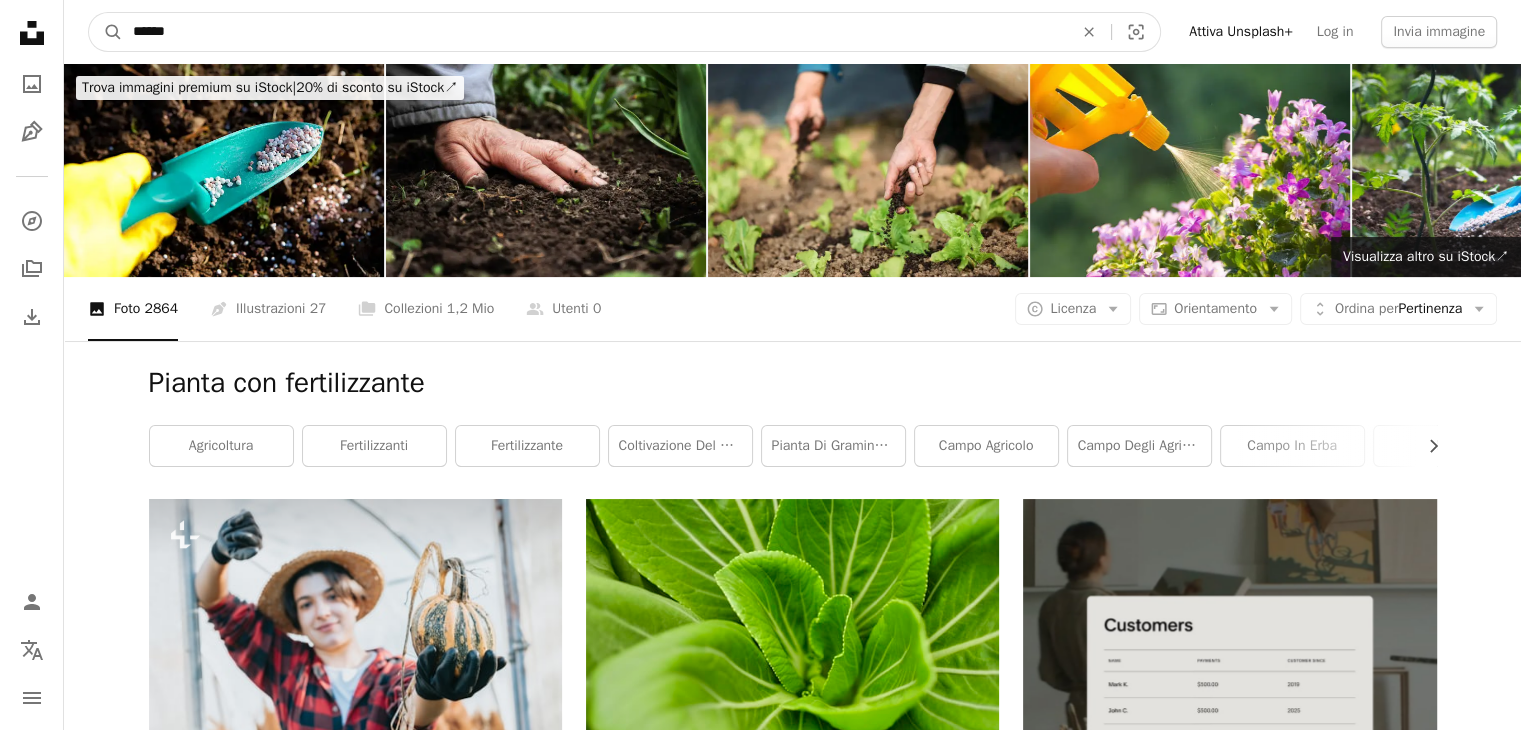 click on "A magnifying glass" at bounding box center [106, 32] 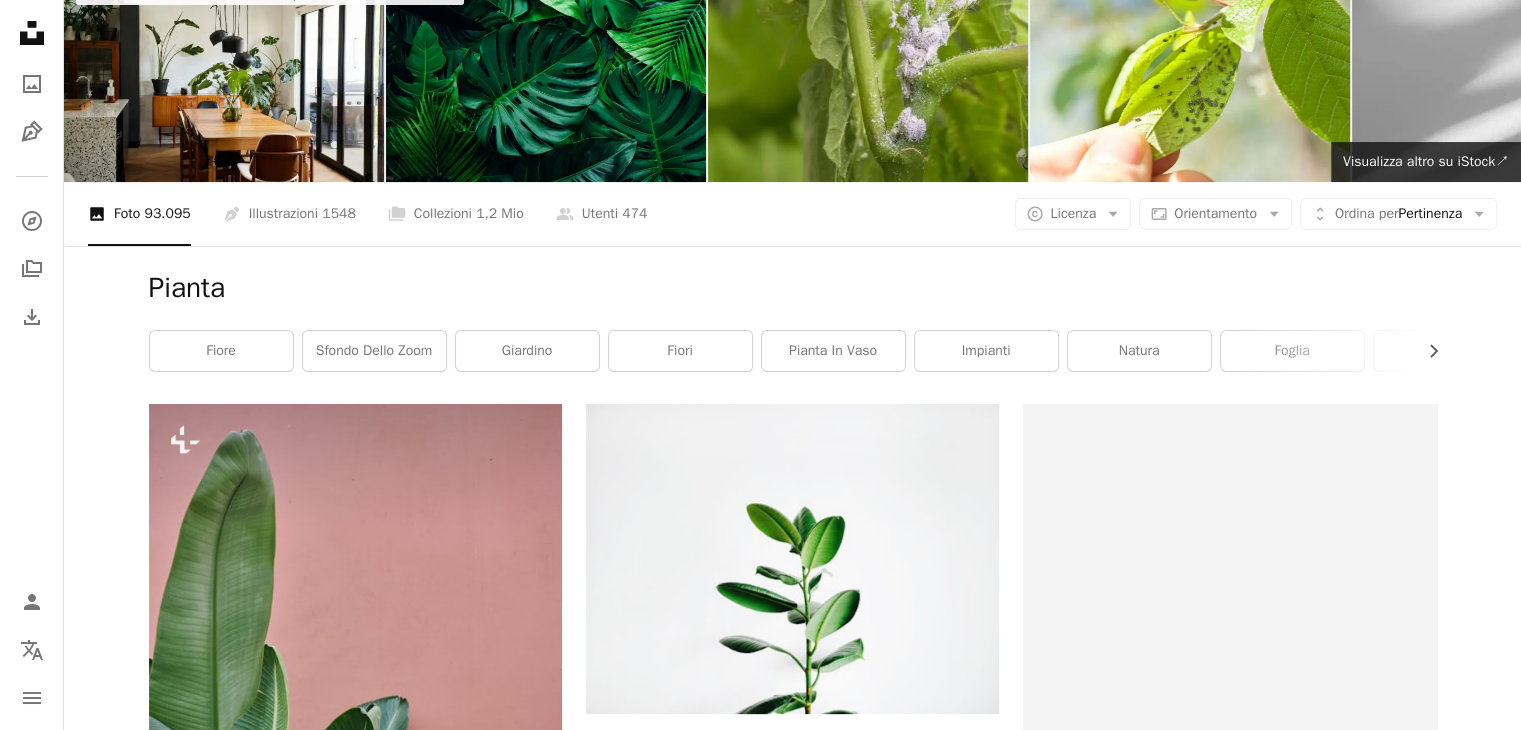 scroll, scrollTop: 0, scrollLeft: 0, axis: both 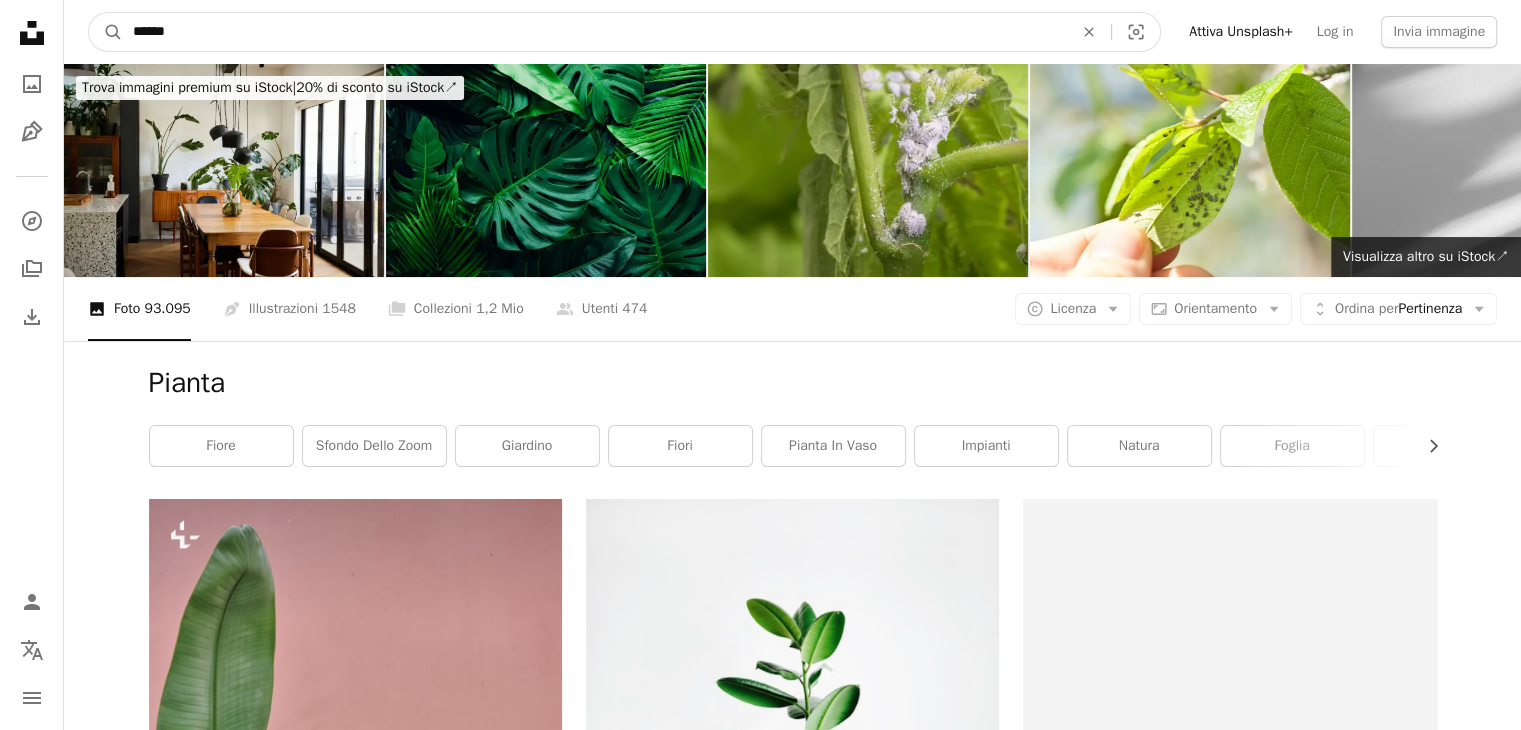 click on "******" at bounding box center (595, 32) 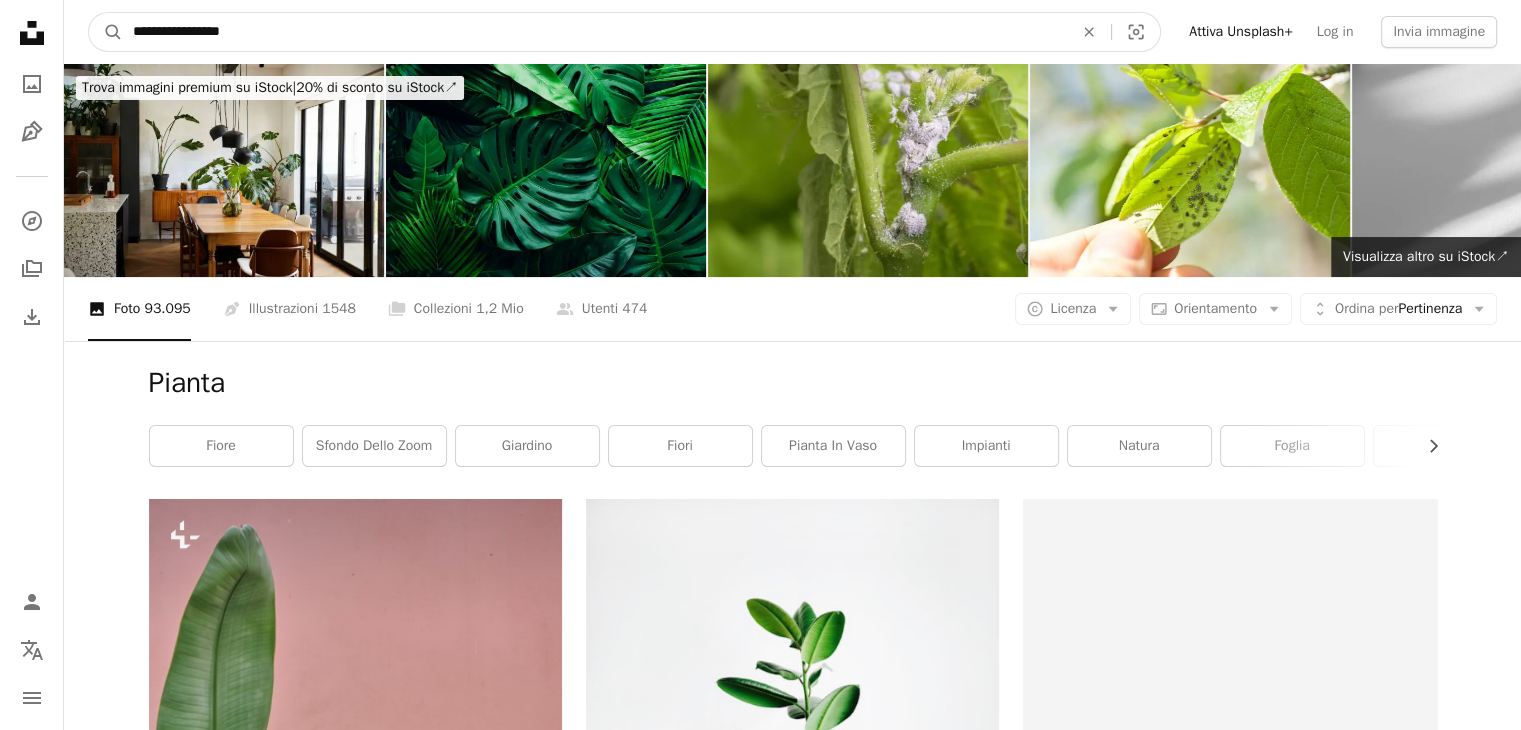type on "**********" 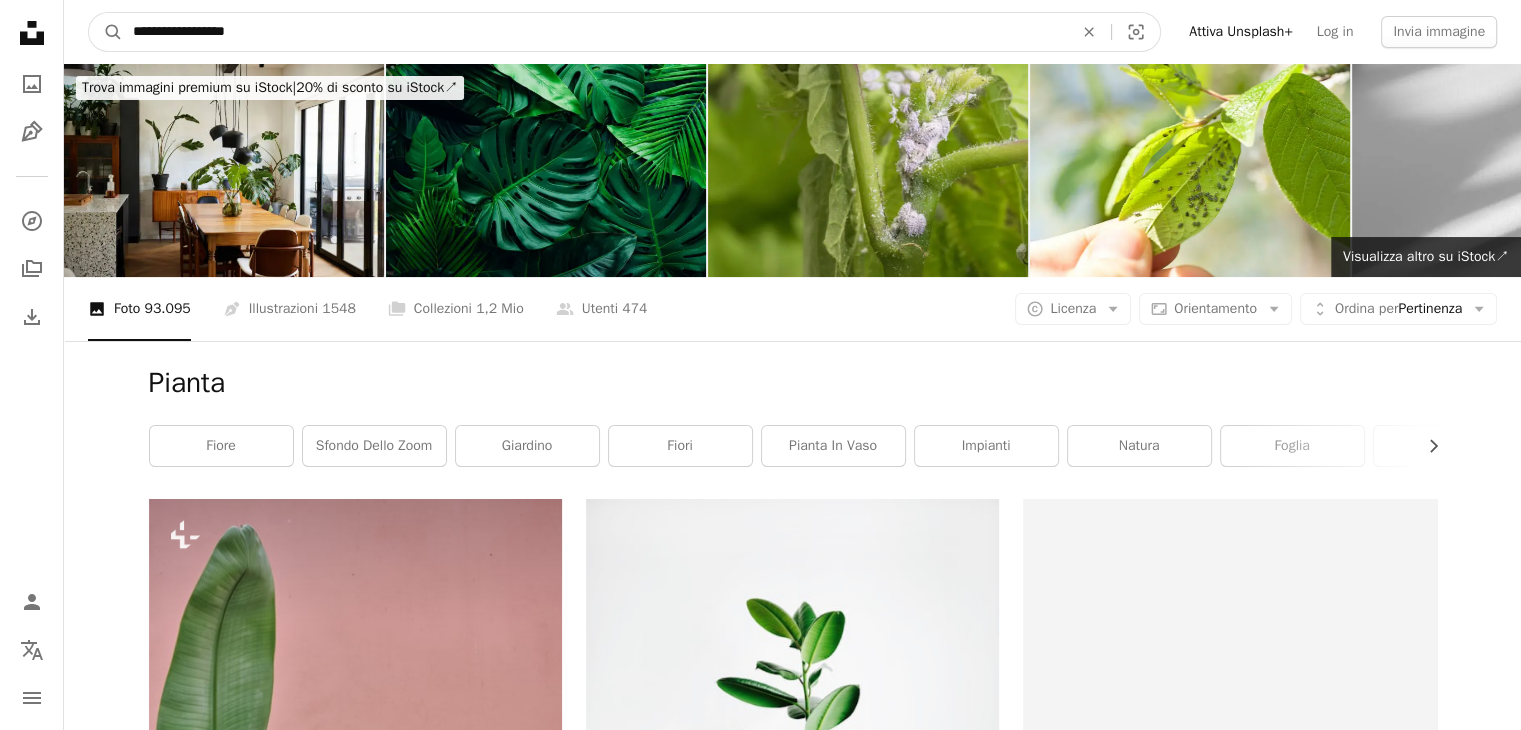 click on "A magnifying glass" at bounding box center (106, 32) 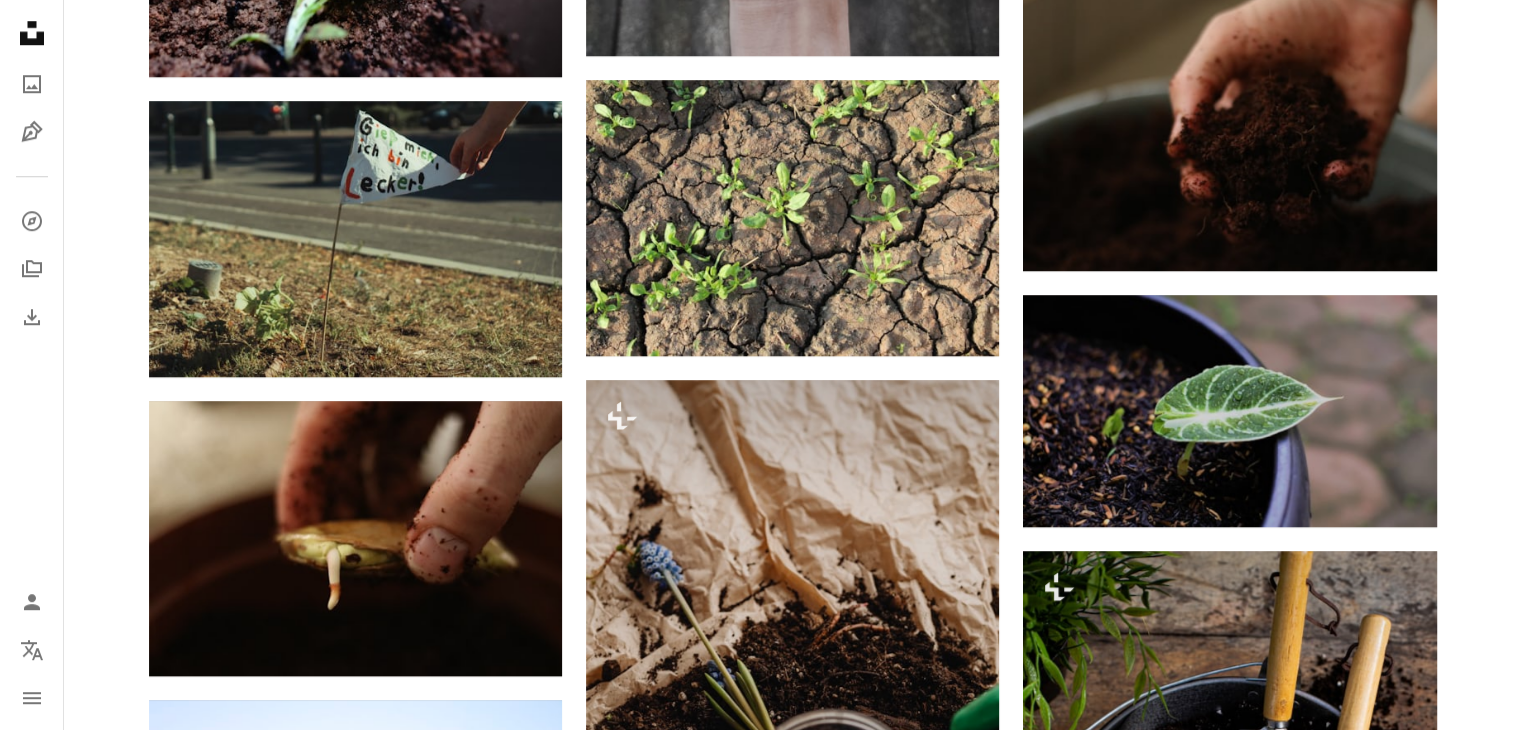 scroll, scrollTop: 1640, scrollLeft: 0, axis: vertical 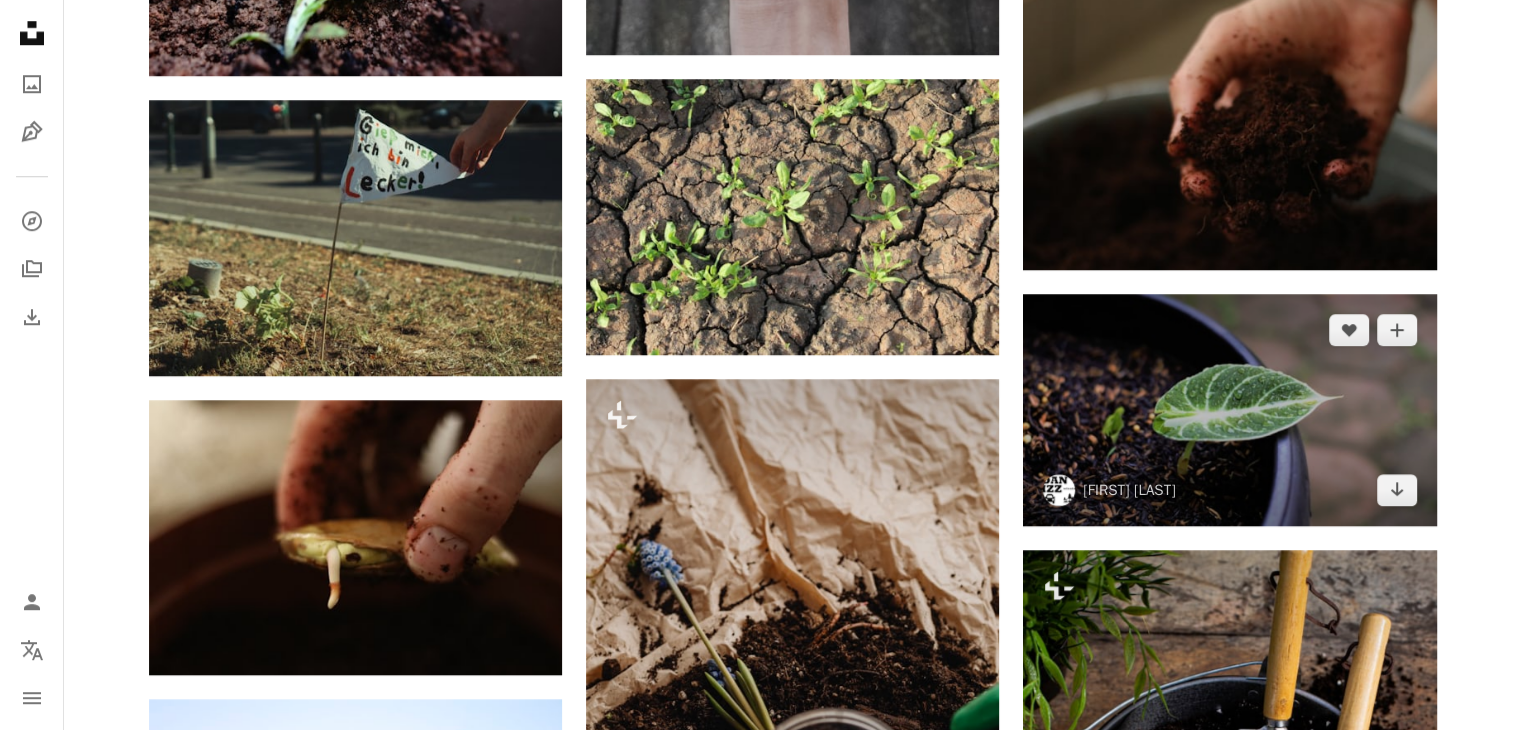 click at bounding box center (1229, 410) 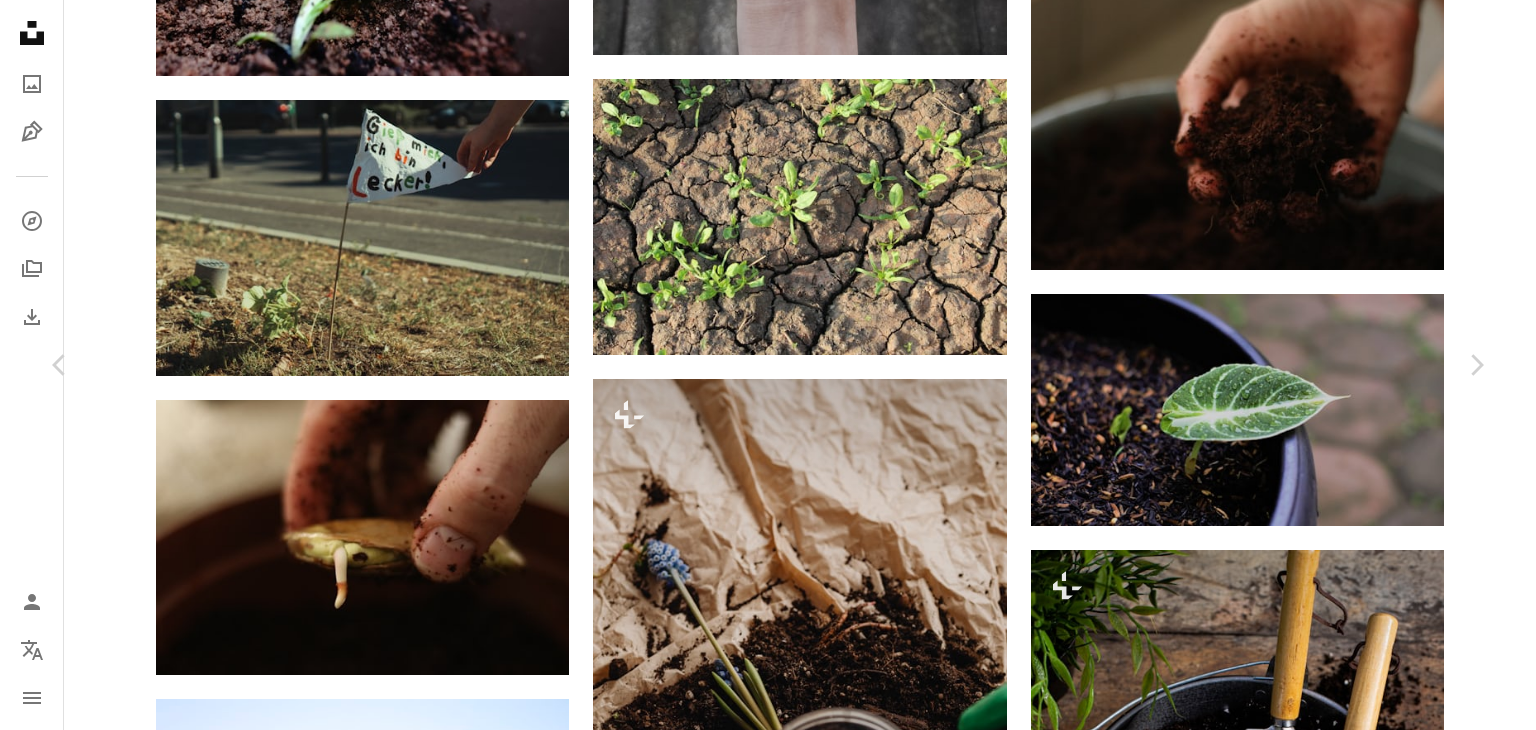 click on "An X shape Chevron left Chevron right Fadjari Wibowo masfadz A heart A plus sign Scarica gratuitamente Chevron down Zoom in Visualizzazioni 4.789 Download 23 A forward-right arrow Condividi Info icon Info More Actions Calendar outlined Pubblicato il  17 gennaio 2025 Camera SONY, ILCE-6000 Safety Può essere utilizzato gratuitamente ai sensi della  Licenza Unsplash verde pianta foglia suolo seme fiore bocciolo ceramica erbe aromatiche vaso pianta in vaso barattolo germogliare vegetale piantatore Immagini gratuite Sfoglia immagini premium correlate su iStock  |  Risparmia il 20% con il codice UNSPLASH20 Visualizza altro su iStock  ↗ Immagini correlate A heart A plus sign Ricardo Espejo Catalán Arrow pointing down A heart A plus sign Alexey Demidov Arrow pointing down A heart A plus sign T I M E L O R D Arrow pointing down Plus sign for Unsplash+ A heart A plus sign Virginia Marinova Per  Unsplash+ A lock Download A heart A plus sign Eileen Kummer Disponibile per il servizio A checkmark inside of a circle" at bounding box center [768, 3696] 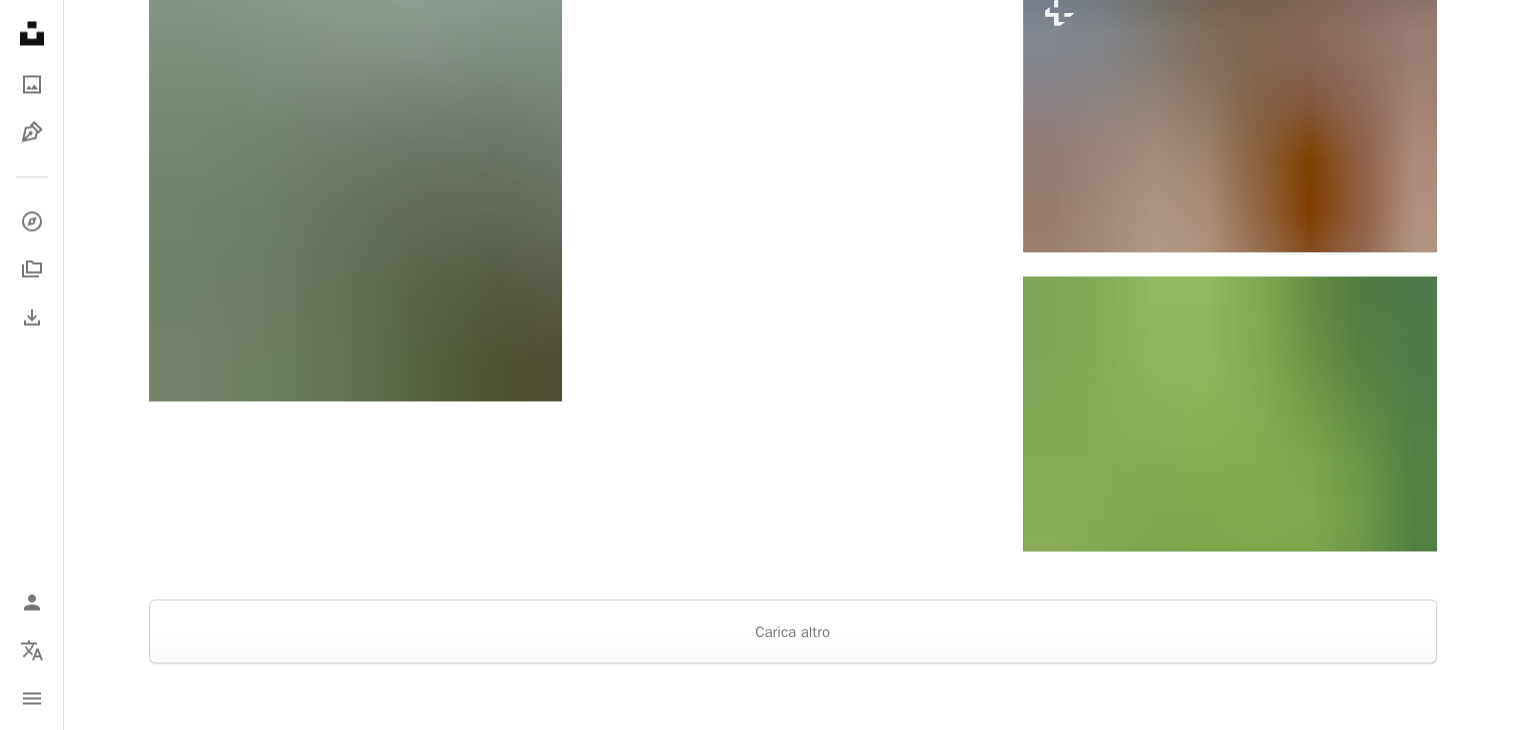 scroll, scrollTop: 3590, scrollLeft: 0, axis: vertical 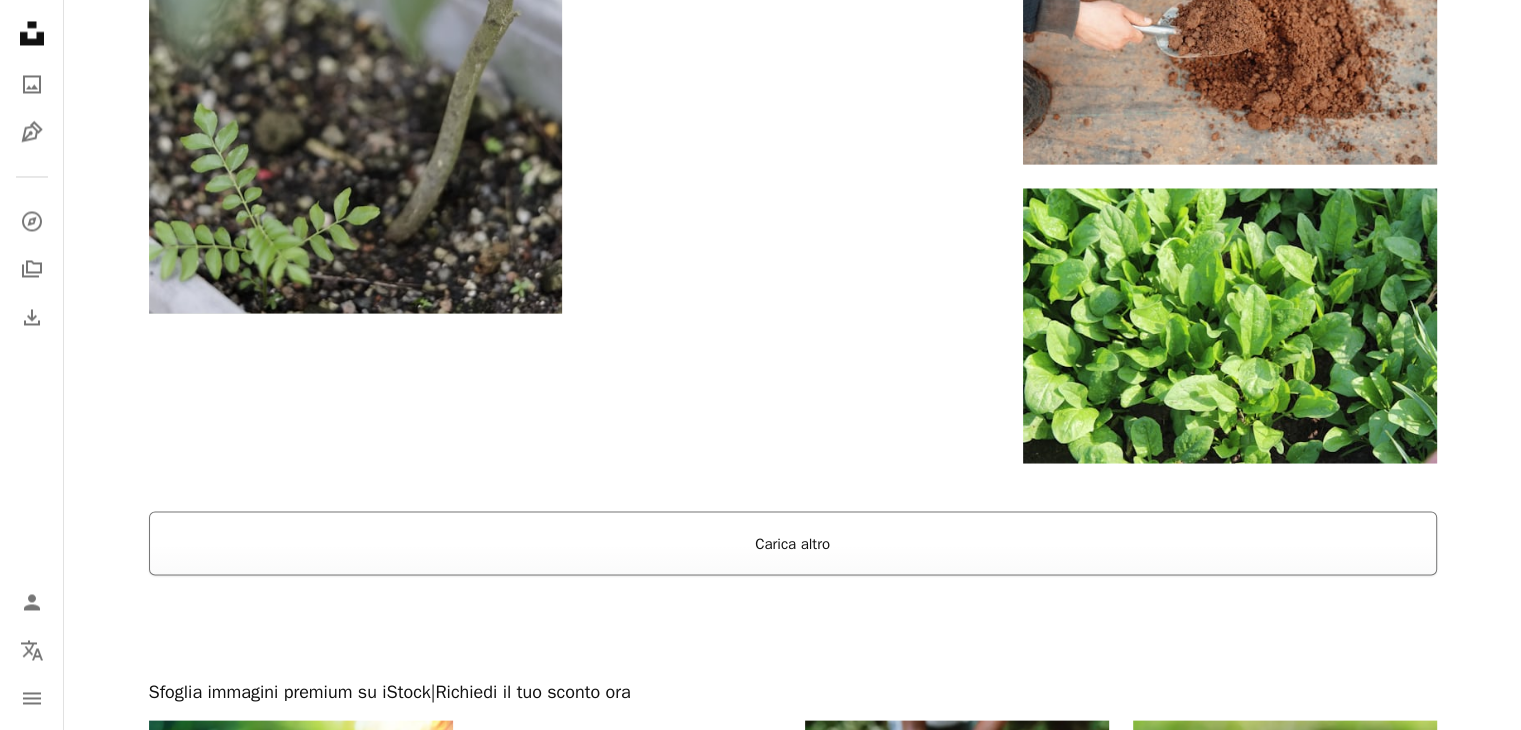 click on "Carica altro" at bounding box center [793, 543] 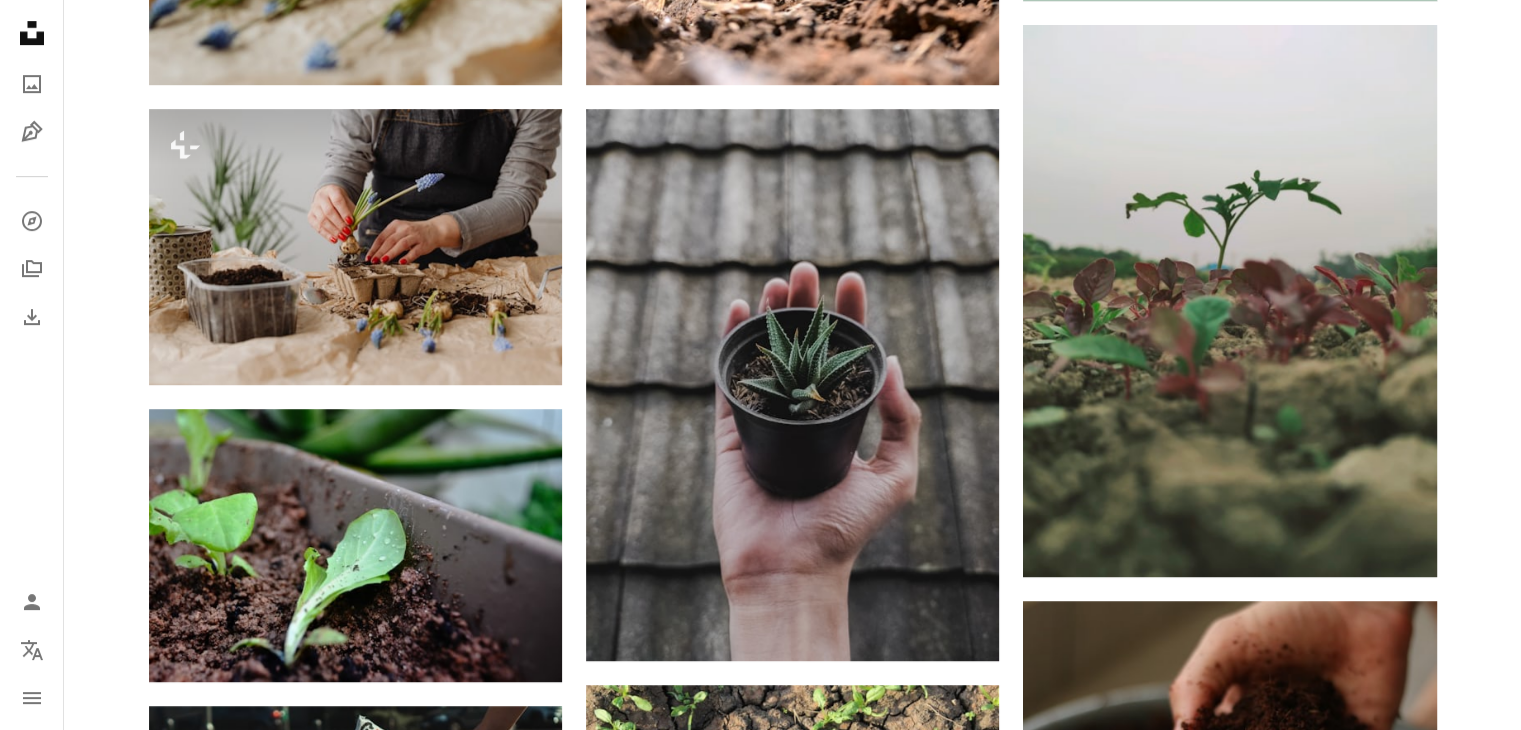 scroll, scrollTop: 0, scrollLeft: 0, axis: both 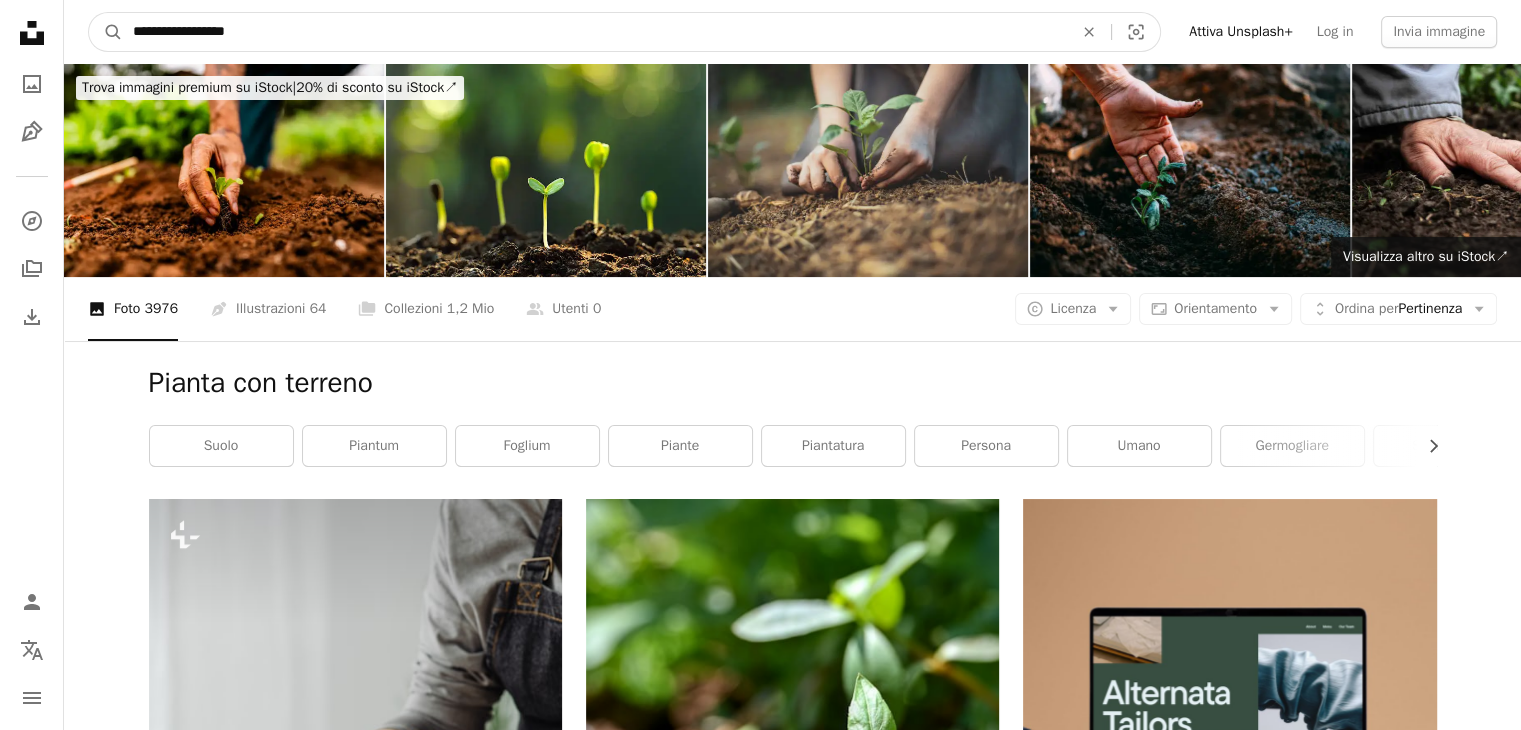 drag, startPoint x: 248, startPoint y: 32, endPoint x: 0, endPoint y: -9, distance: 251.36627 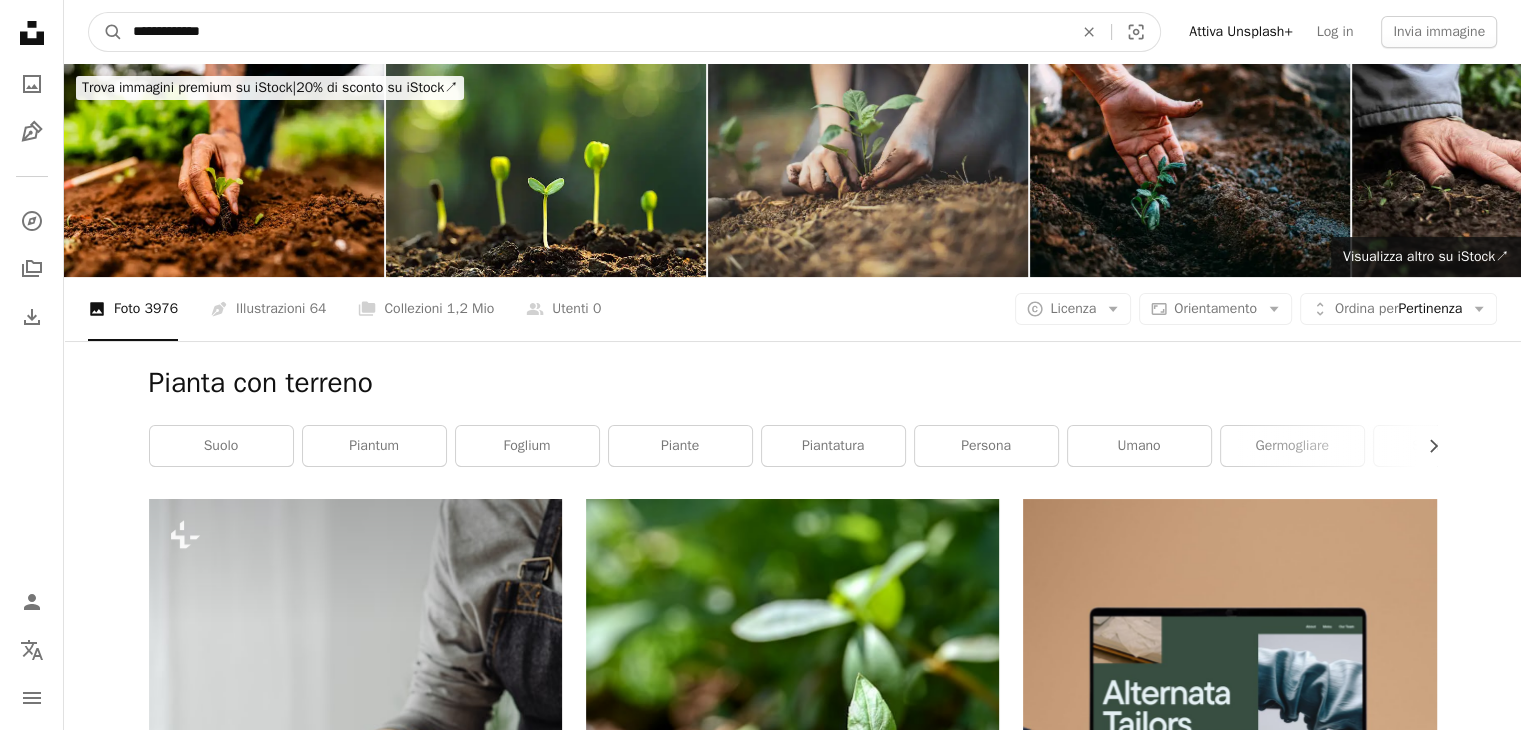 type on "**********" 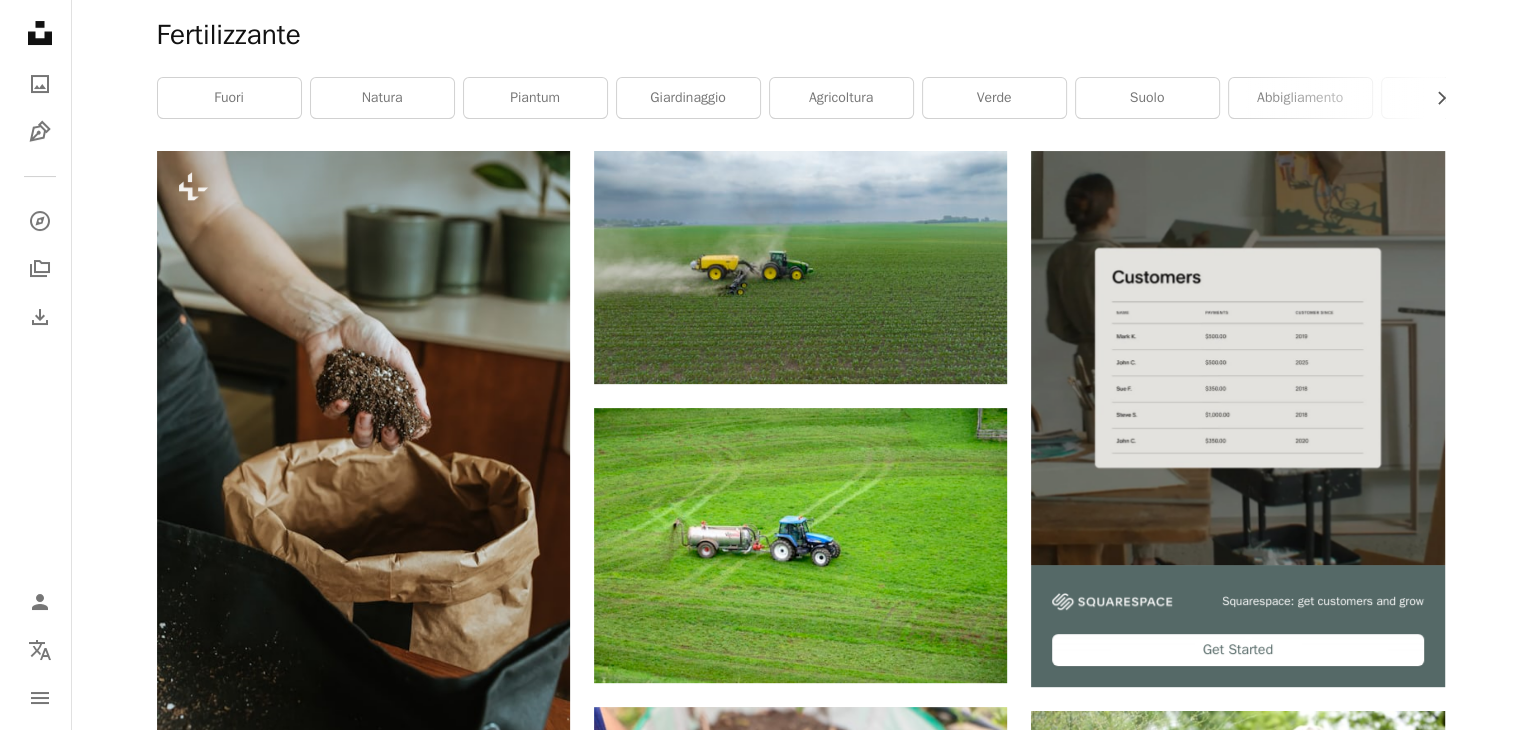 scroll, scrollTop: 348, scrollLeft: 0, axis: vertical 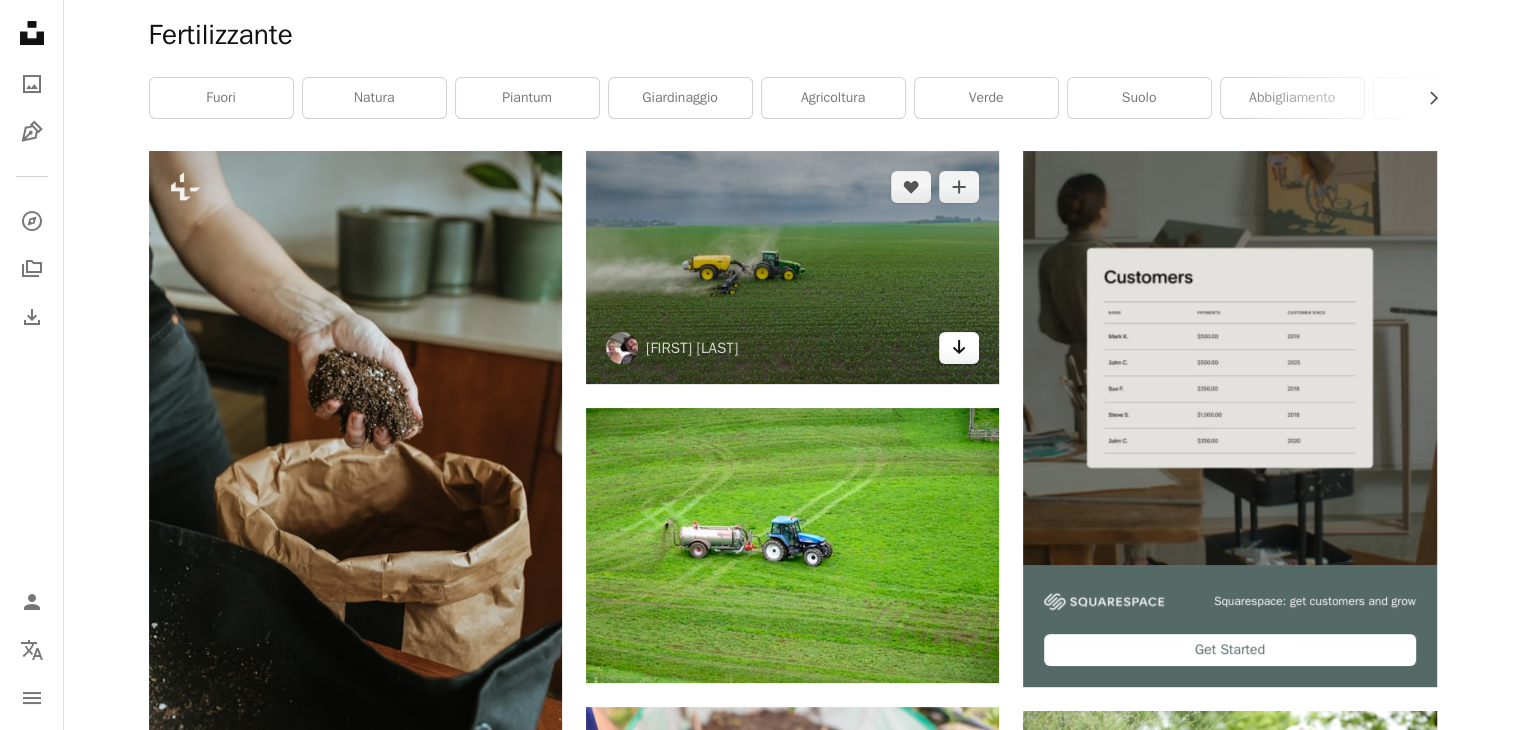 click on "Arrow pointing down" at bounding box center (959, 348) 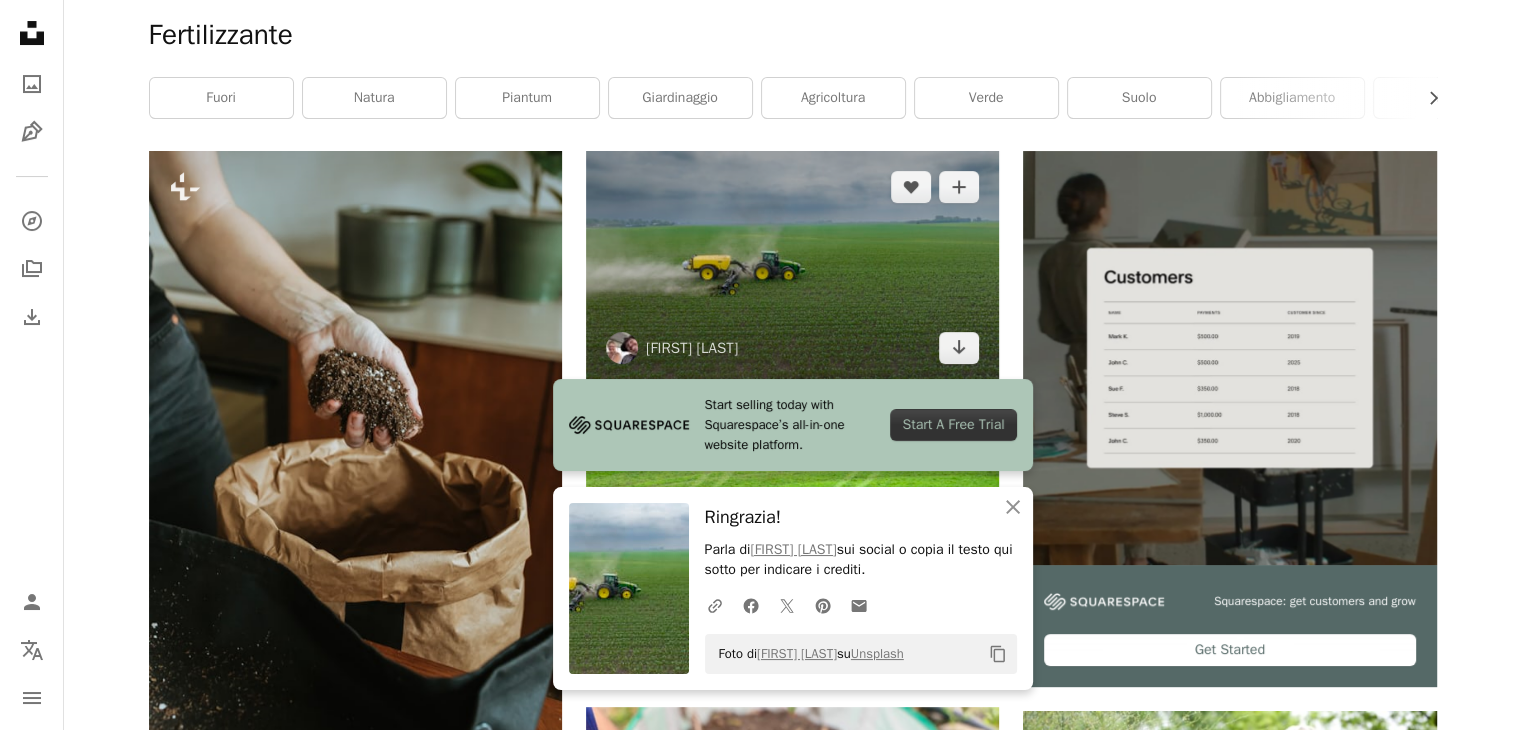 click at bounding box center [792, 267] 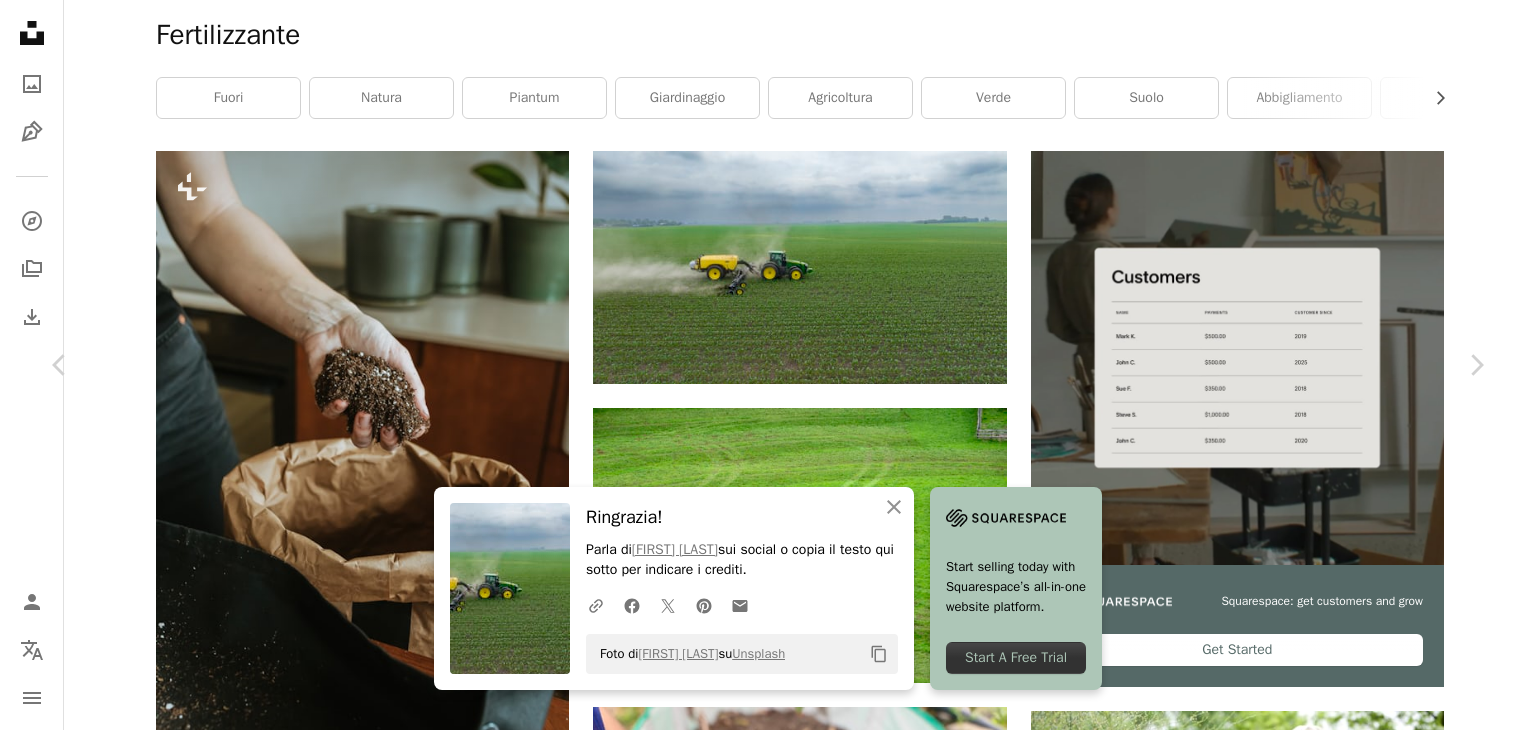click on "Copy content" 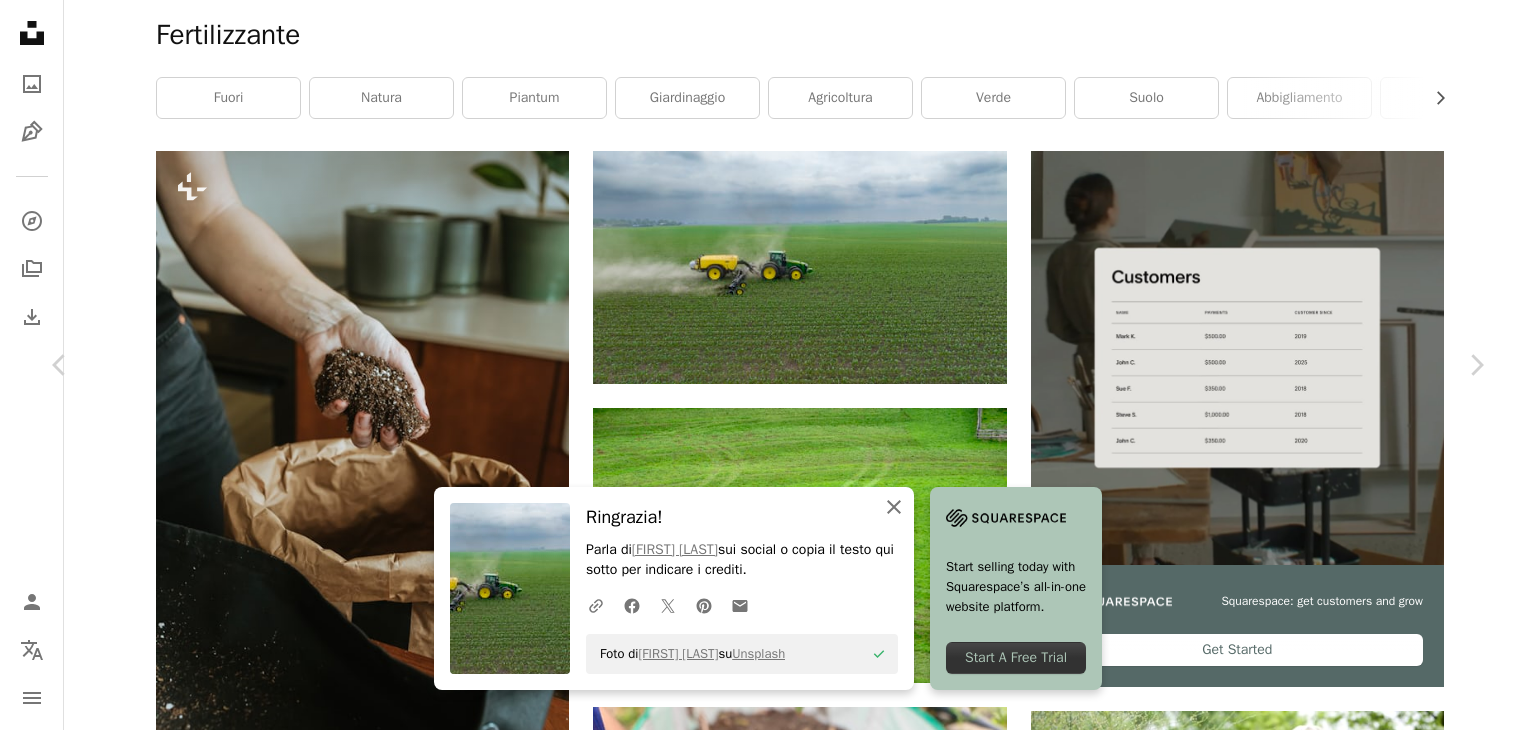 click on "An X shape" 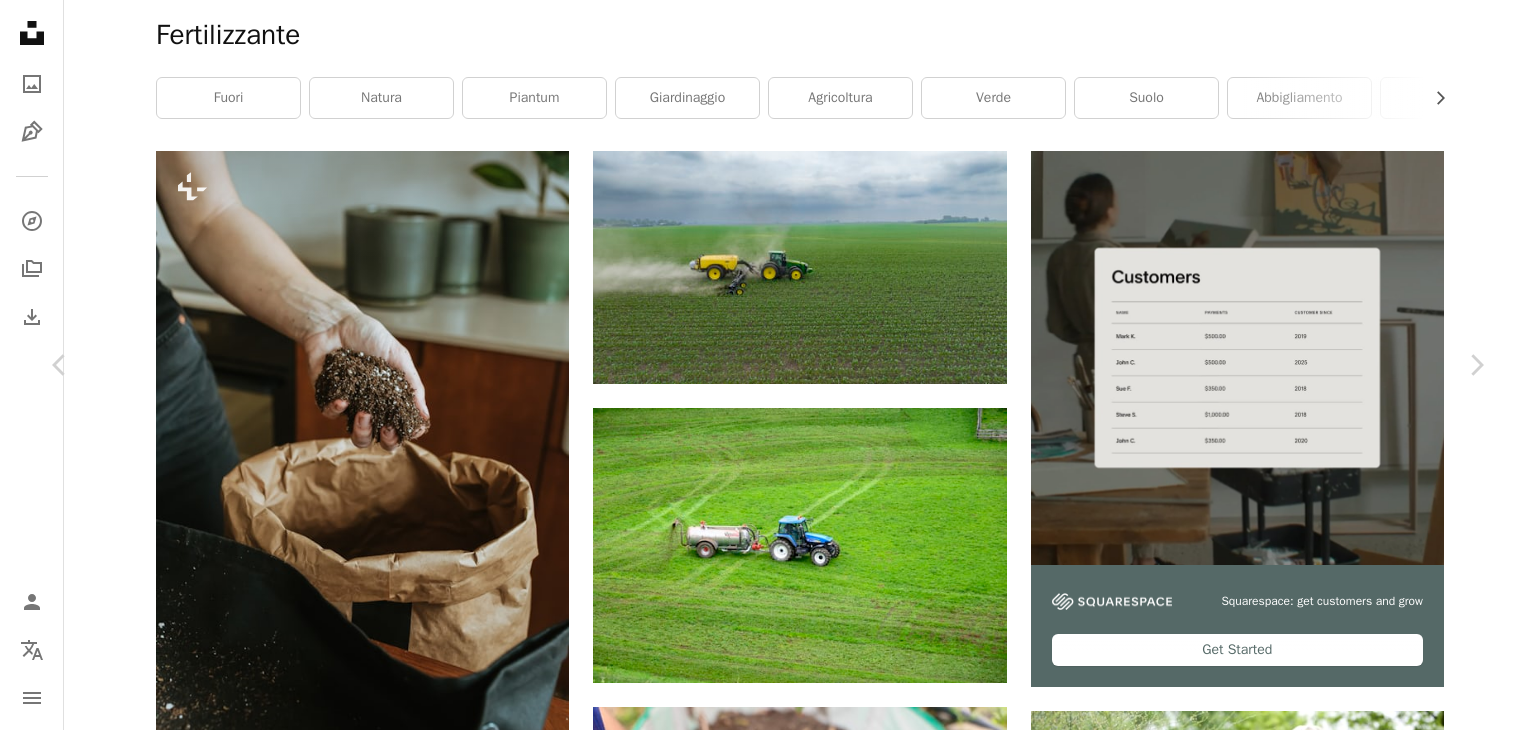 scroll, scrollTop: 2168, scrollLeft: 0, axis: vertical 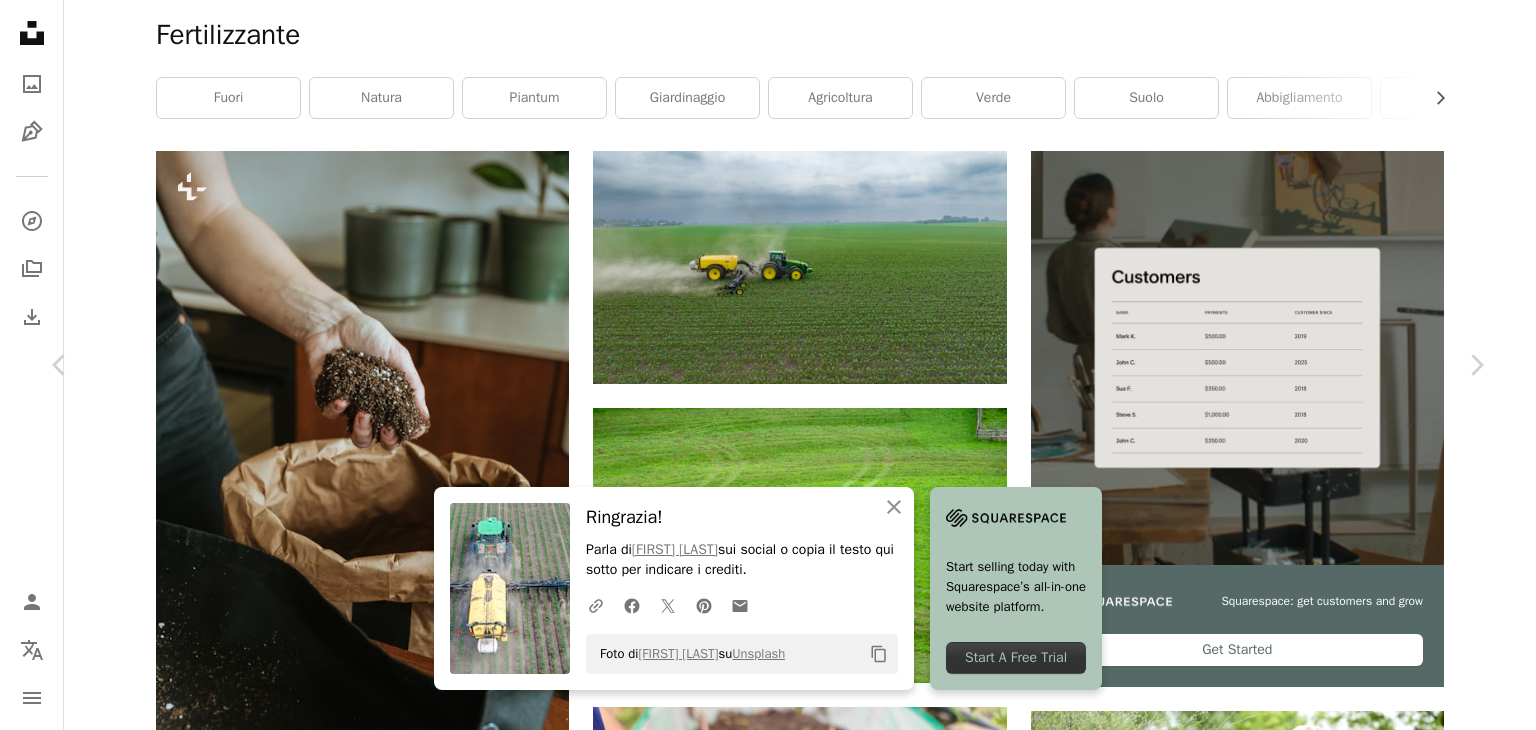 click on "Arrow pointing down" at bounding box center [918, 29071] 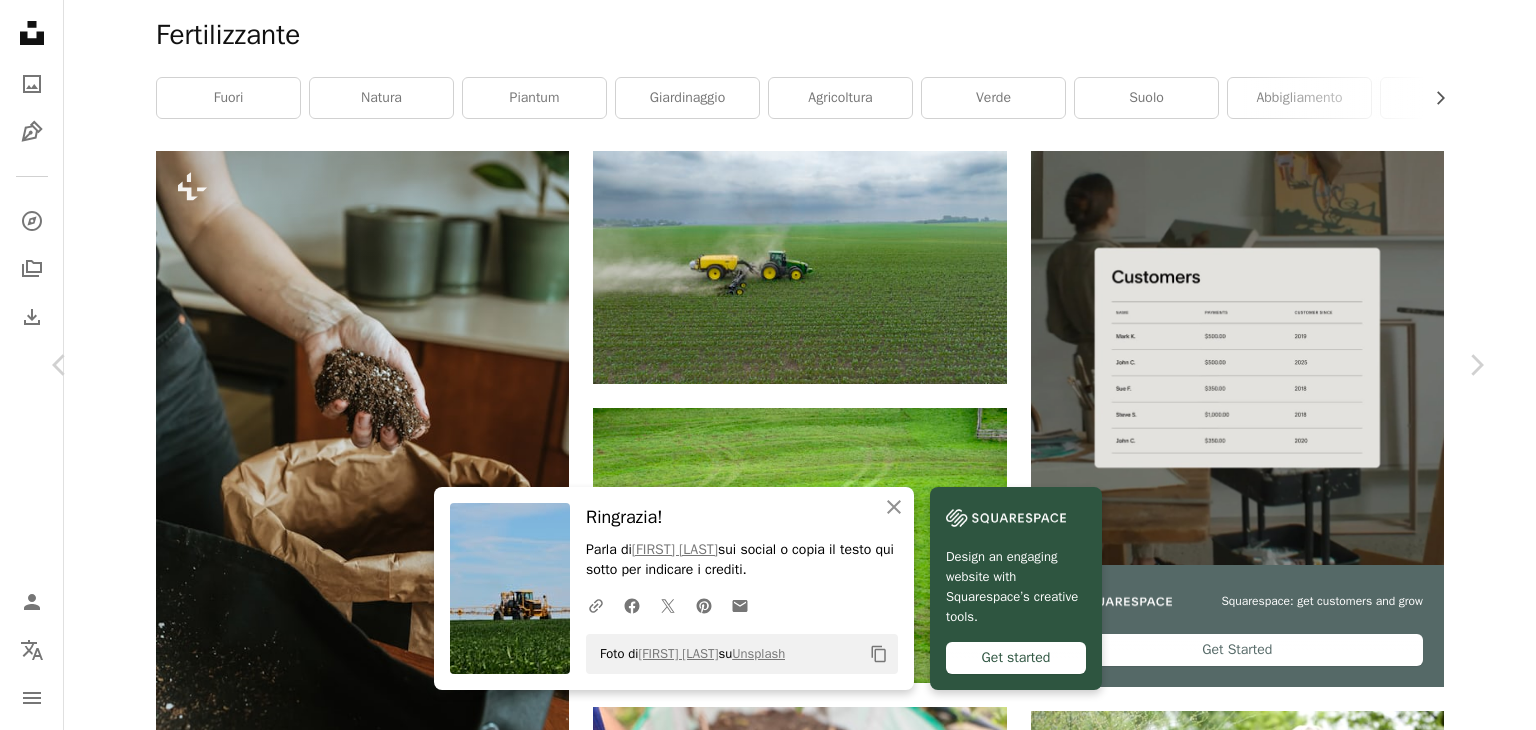 scroll, scrollTop: 12, scrollLeft: 0, axis: vertical 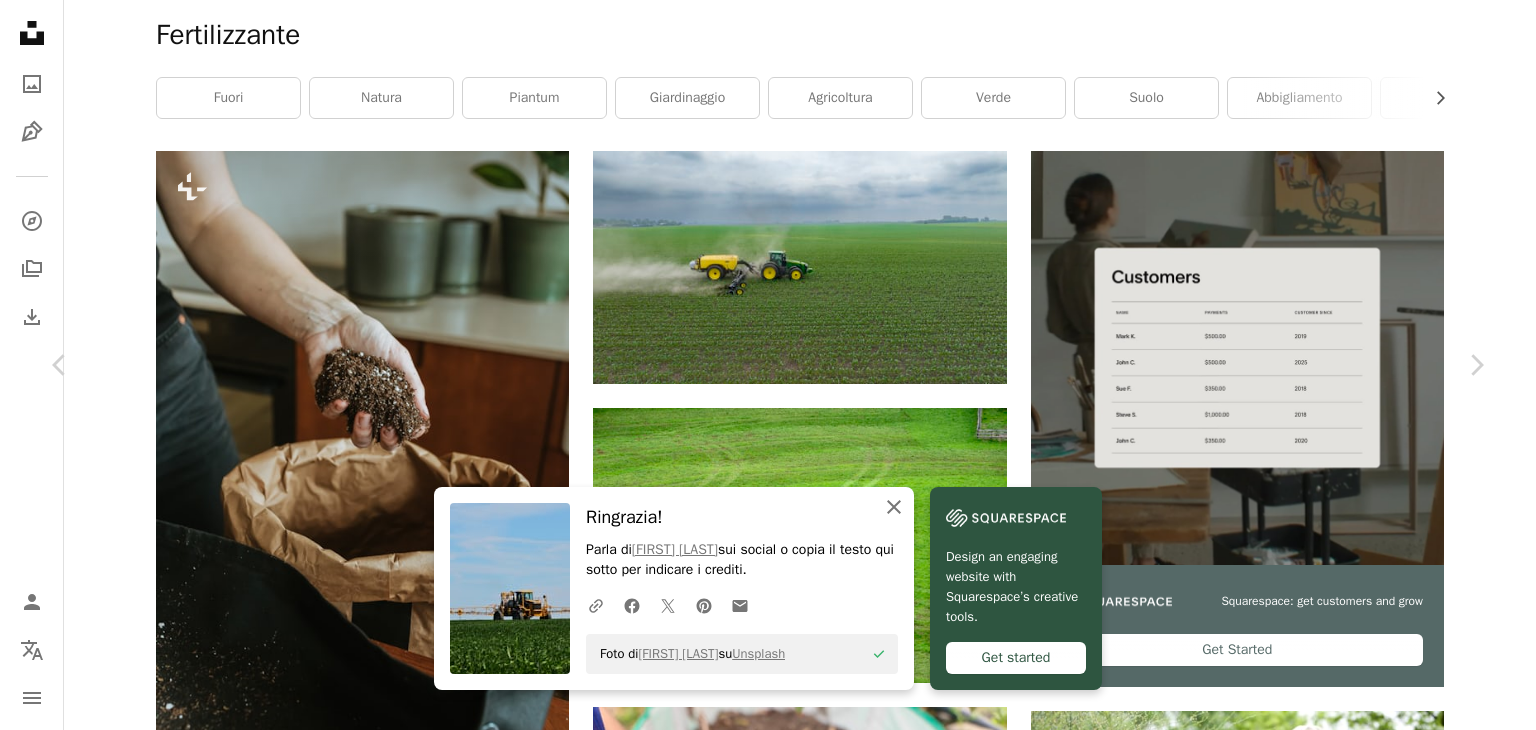 click on "An X shape Chiudi" at bounding box center (894, 507) 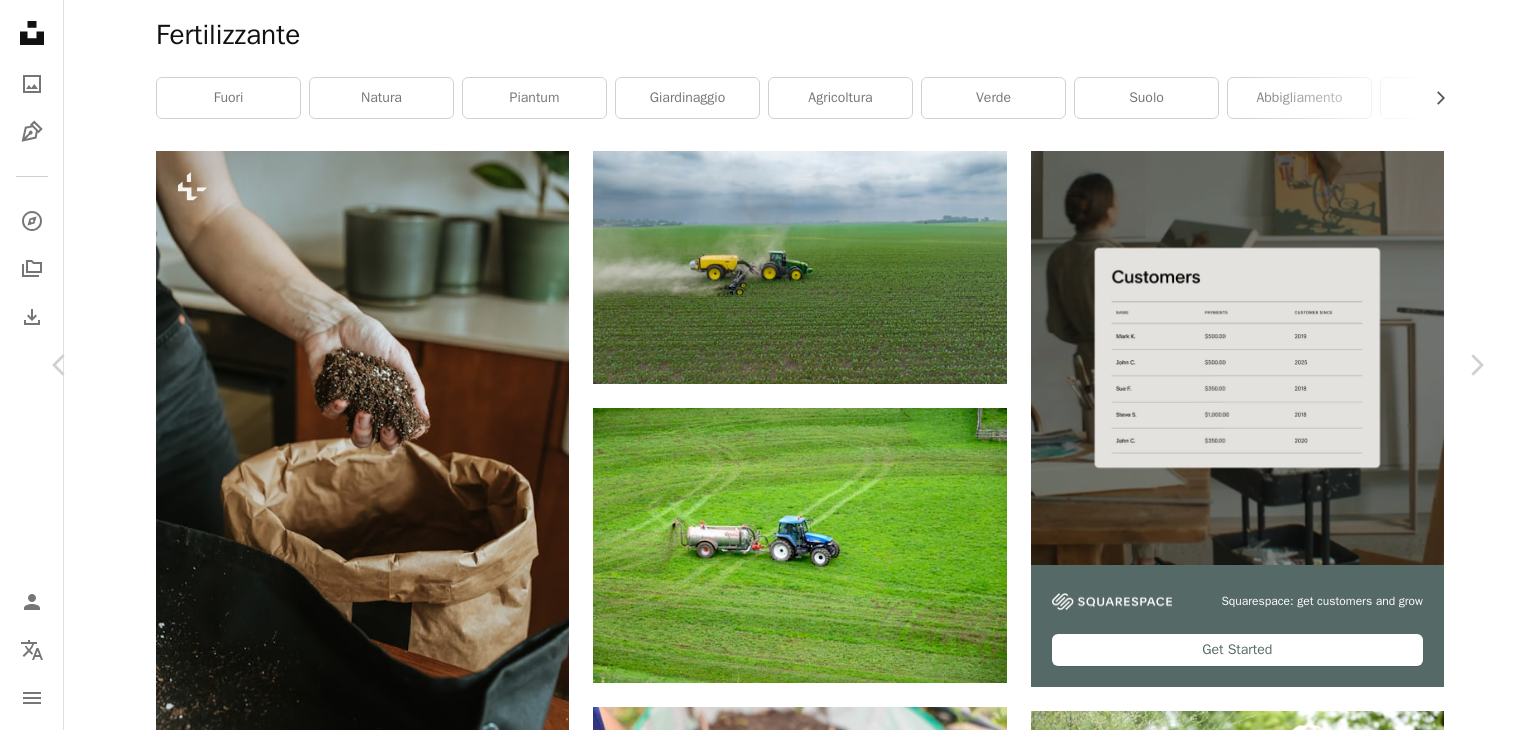 scroll, scrollTop: 1253, scrollLeft: 0, axis: vertical 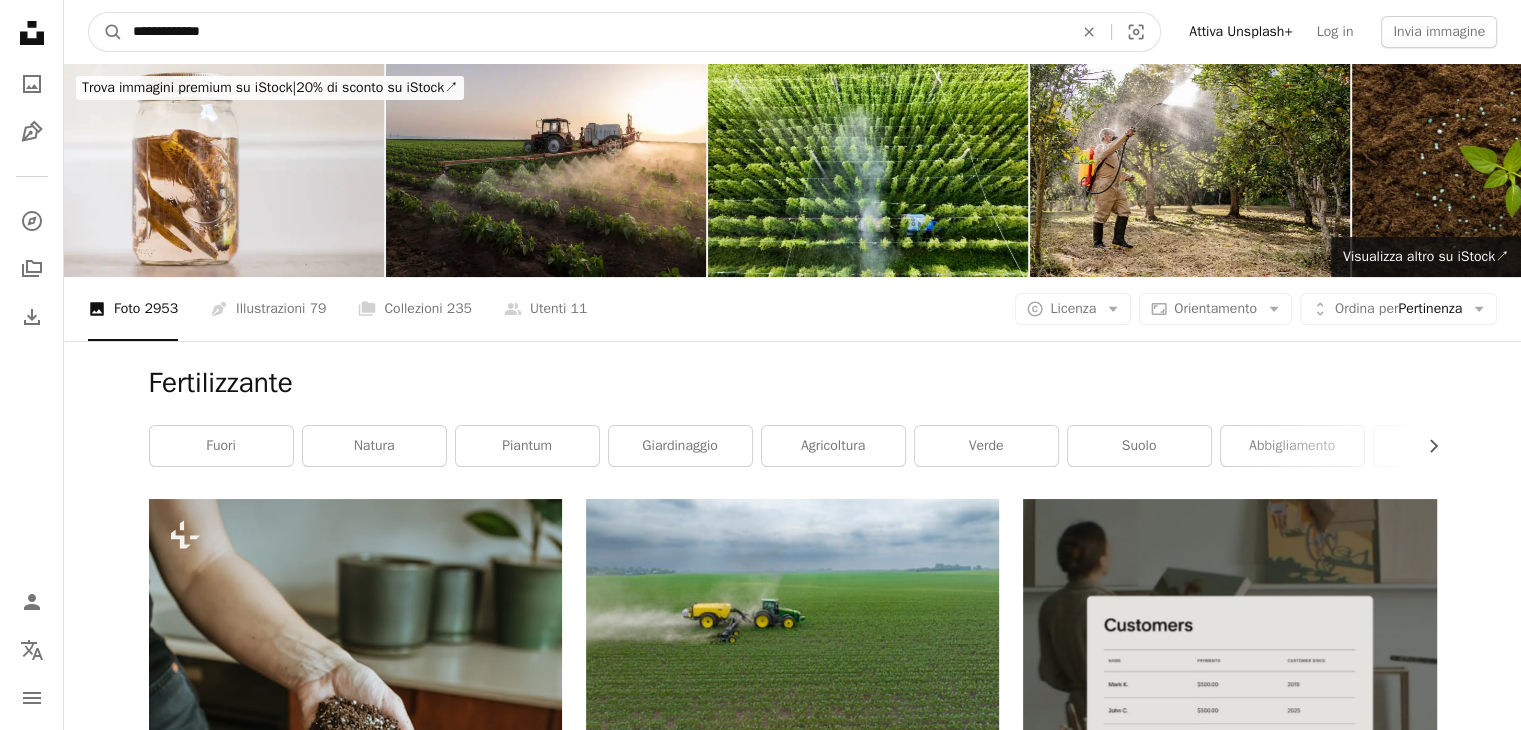 drag, startPoint x: 251, startPoint y: 37, endPoint x: 30, endPoint y: 24, distance: 221.38202 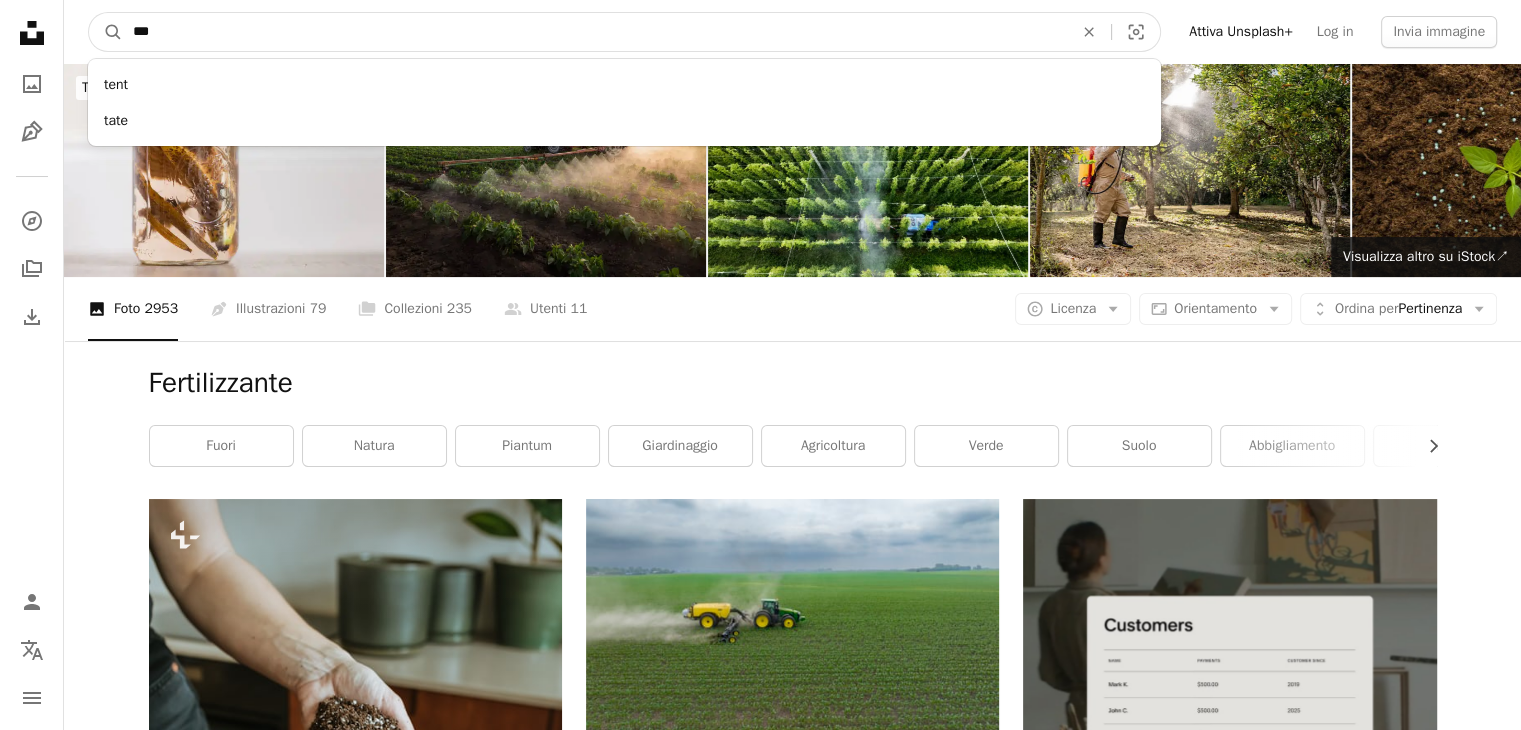 type on "***" 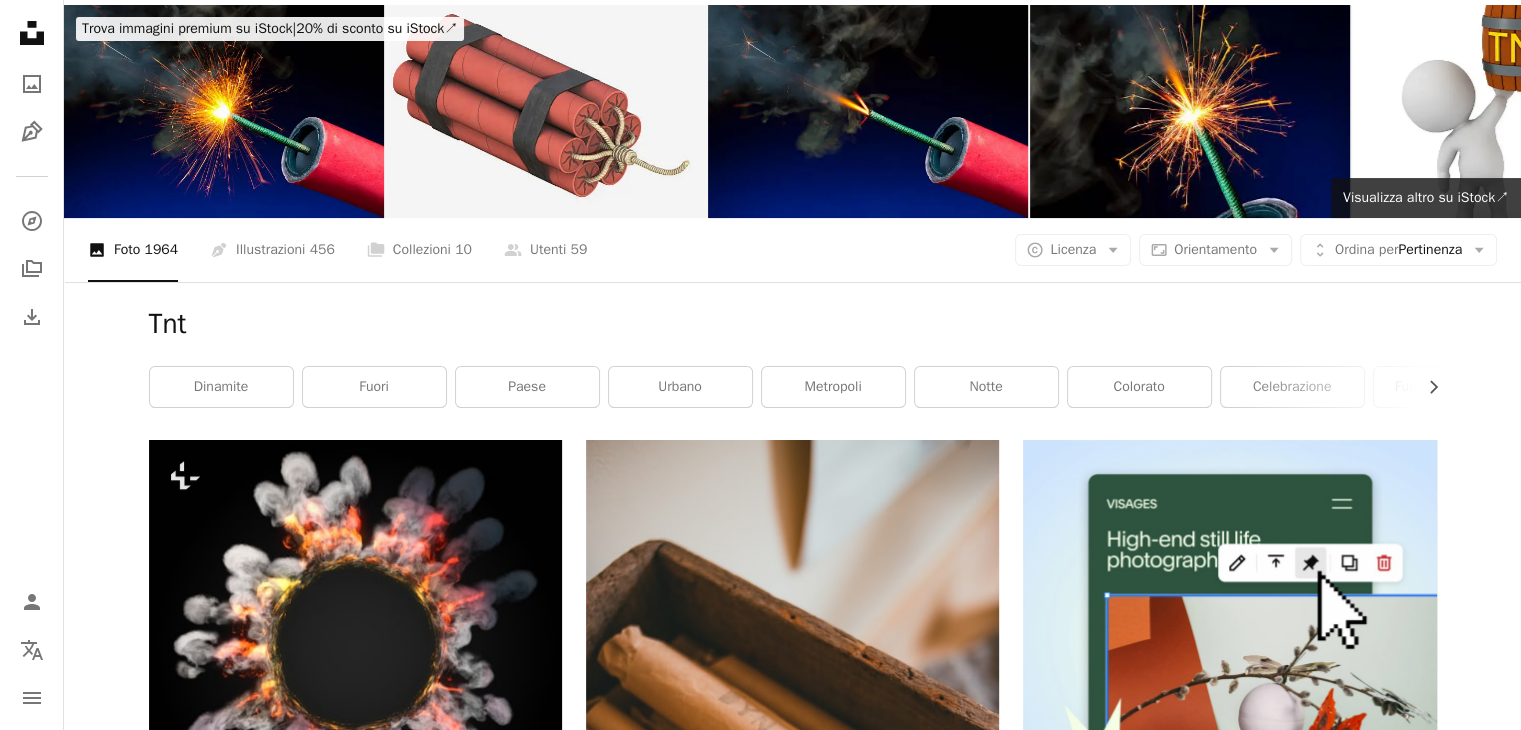 scroll, scrollTop: 0, scrollLeft: 0, axis: both 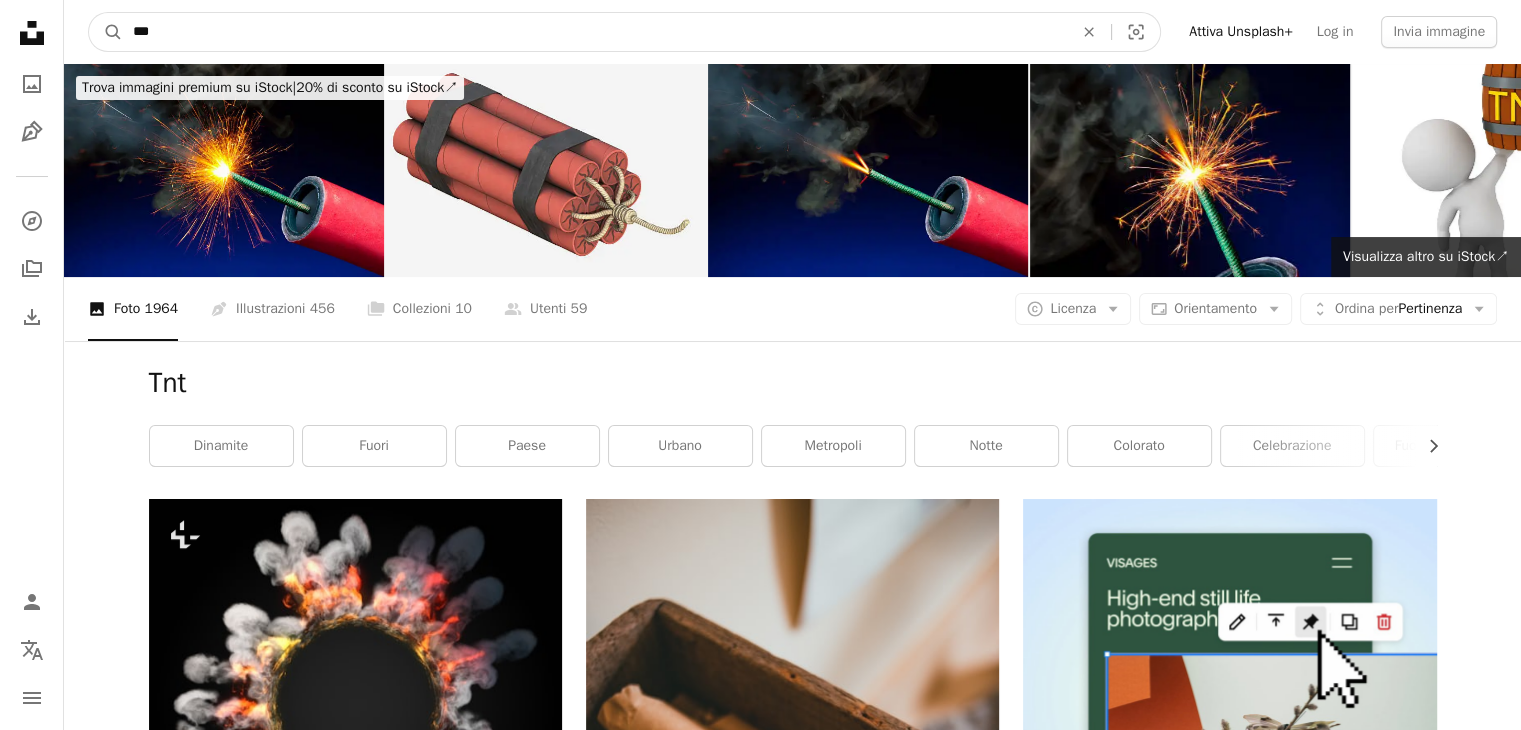 click on "***" at bounding box center (595, 32) 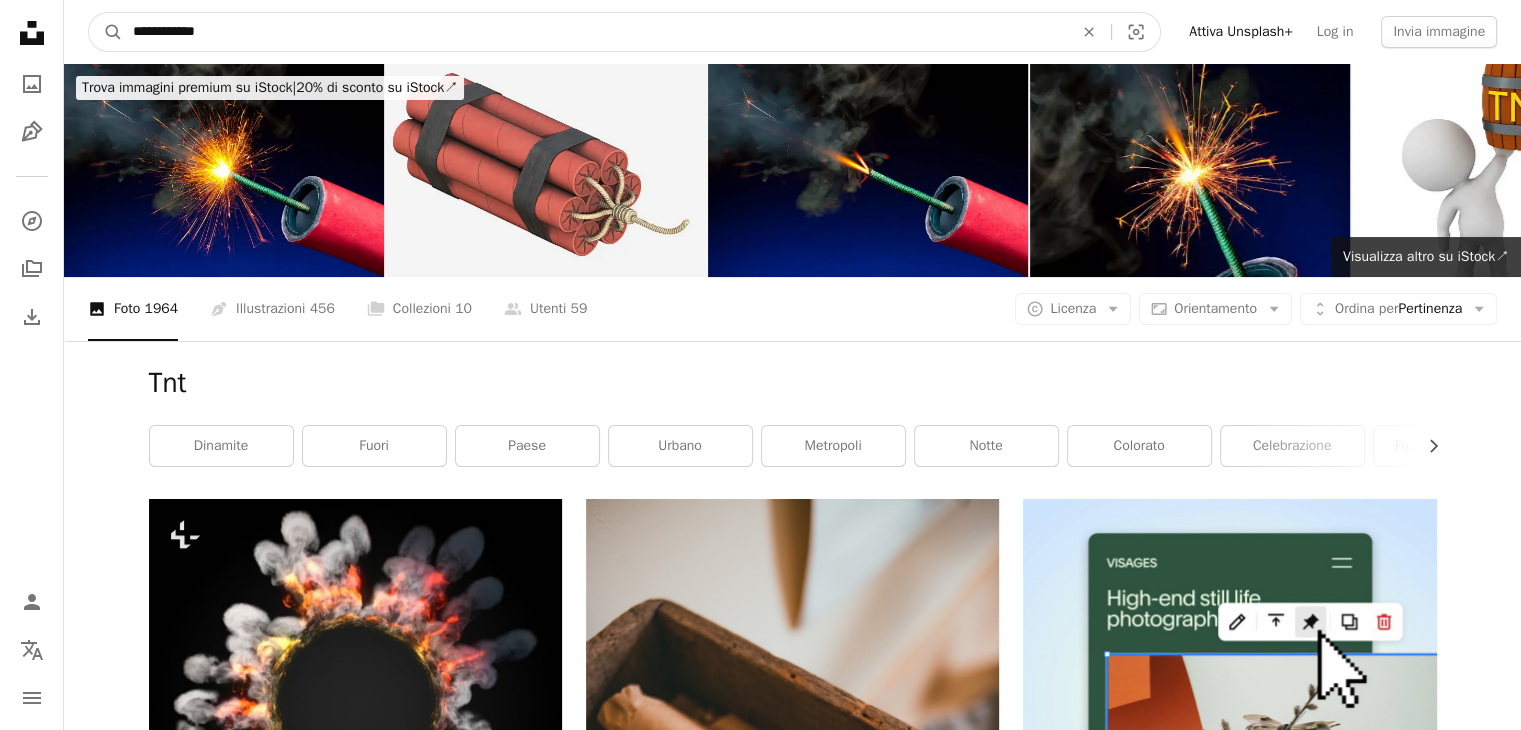 type on "**********" 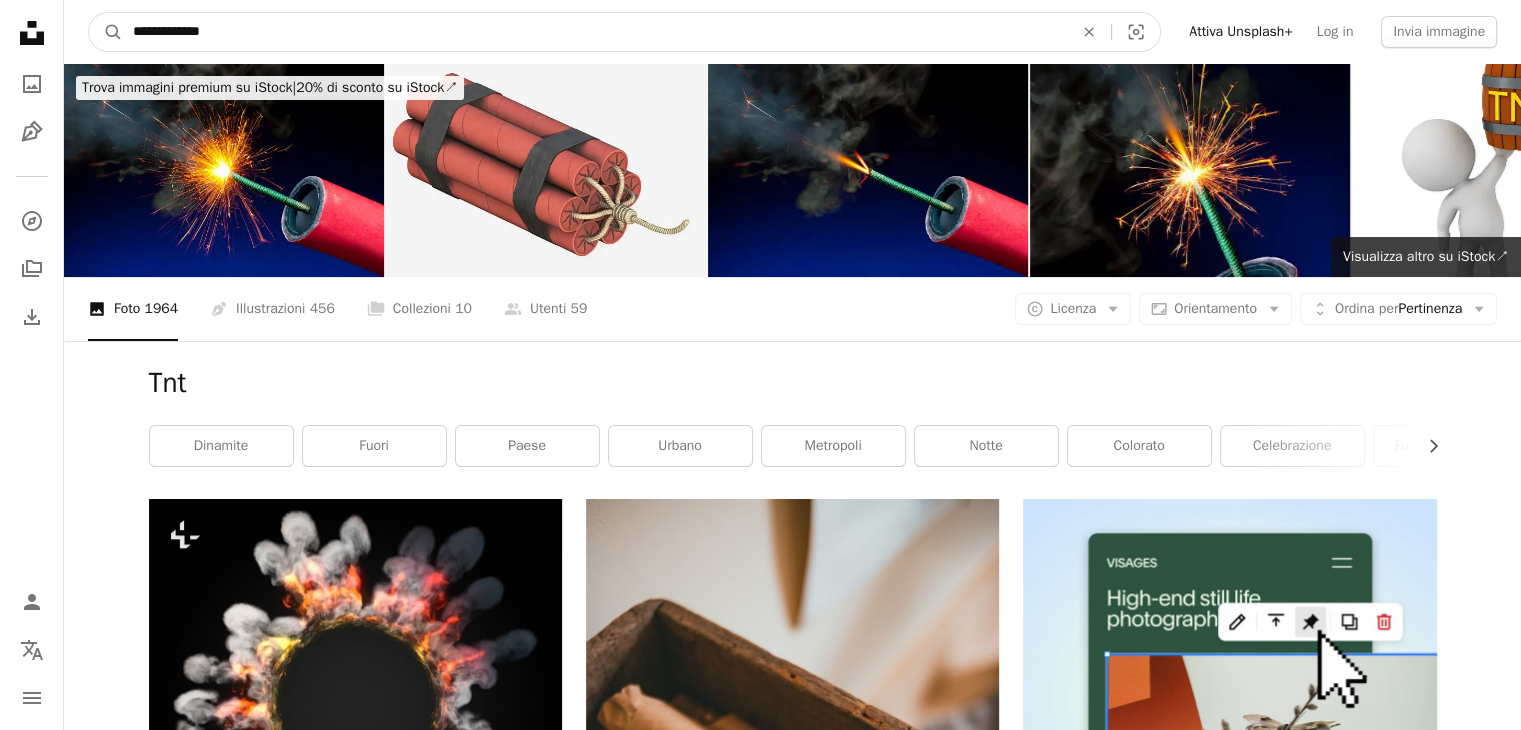 click on "A magnifying glass" at bounding box center (106, 32) 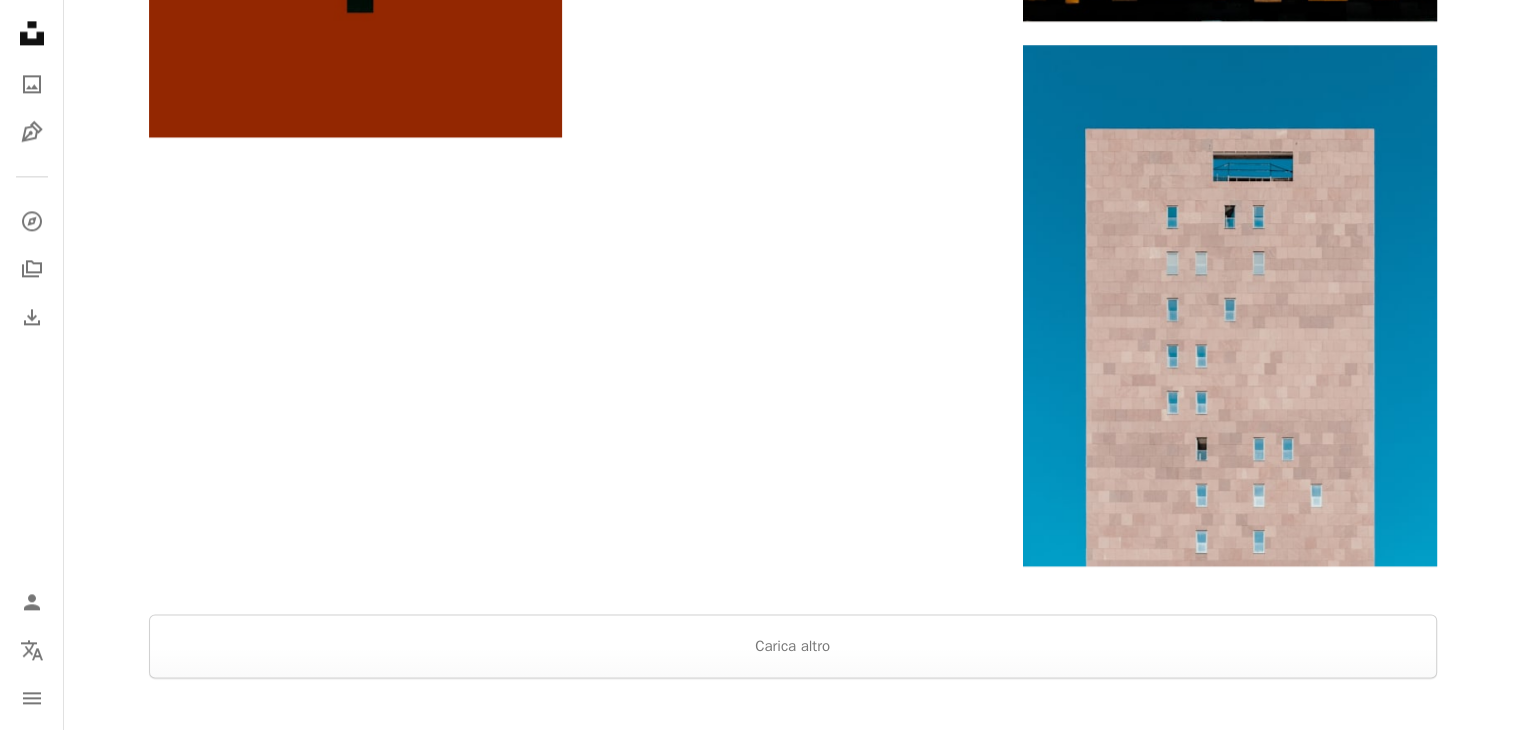 scroll, scrollTop: 2788, scrollLeft: 0, axis: vertical 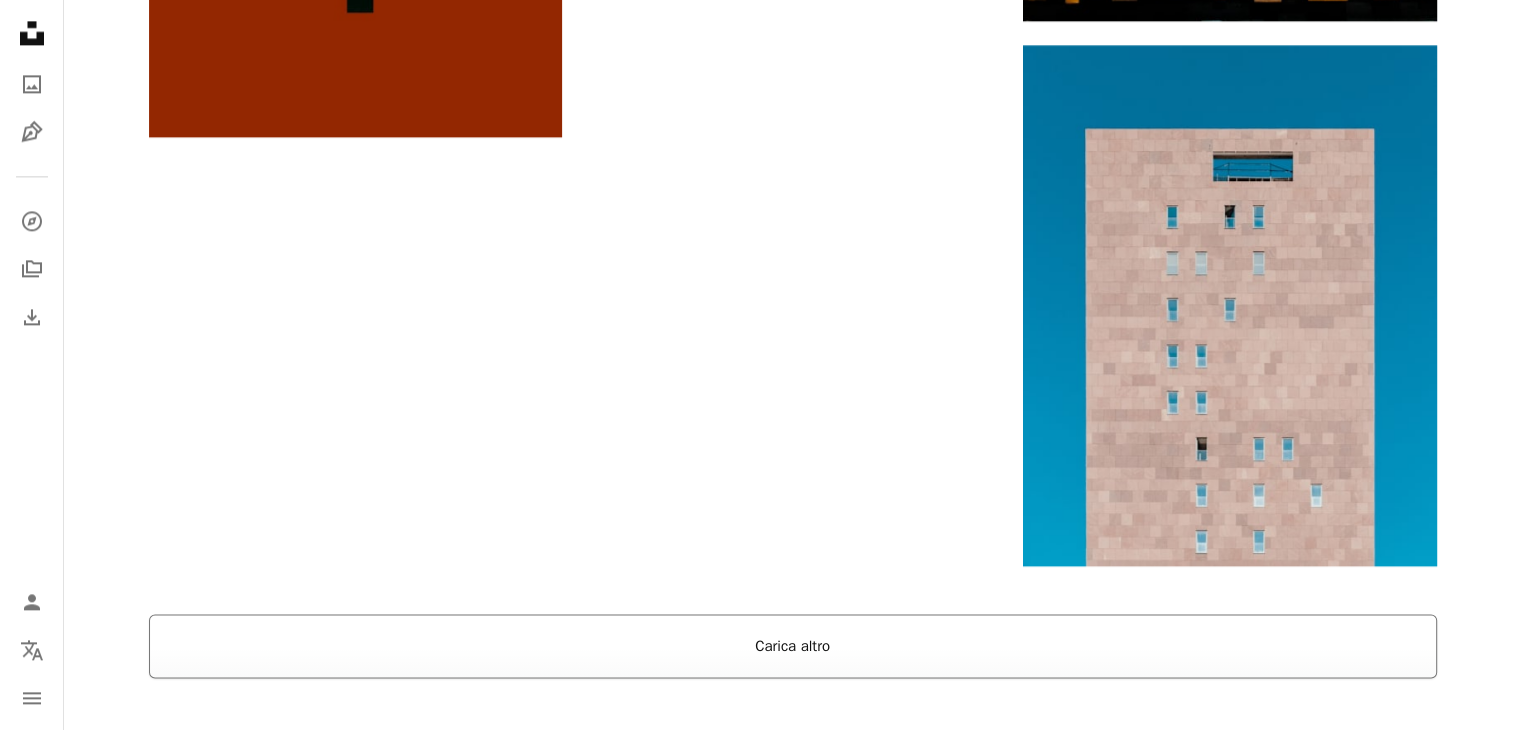 click on "Carica altro" at bounding box center [793, 646] 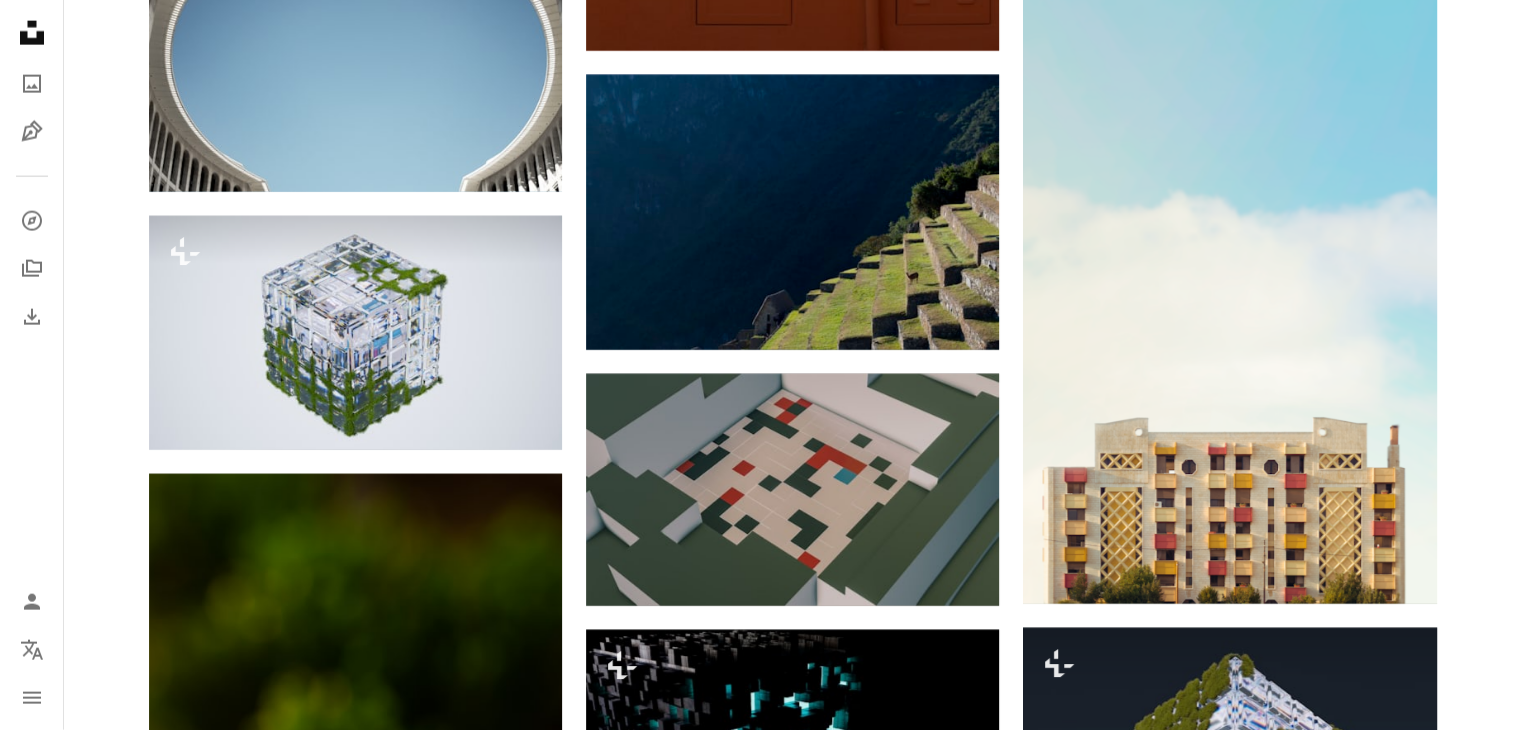 scroll, scrollTop: 12548, scrollLeft: 0, axis: vertical 